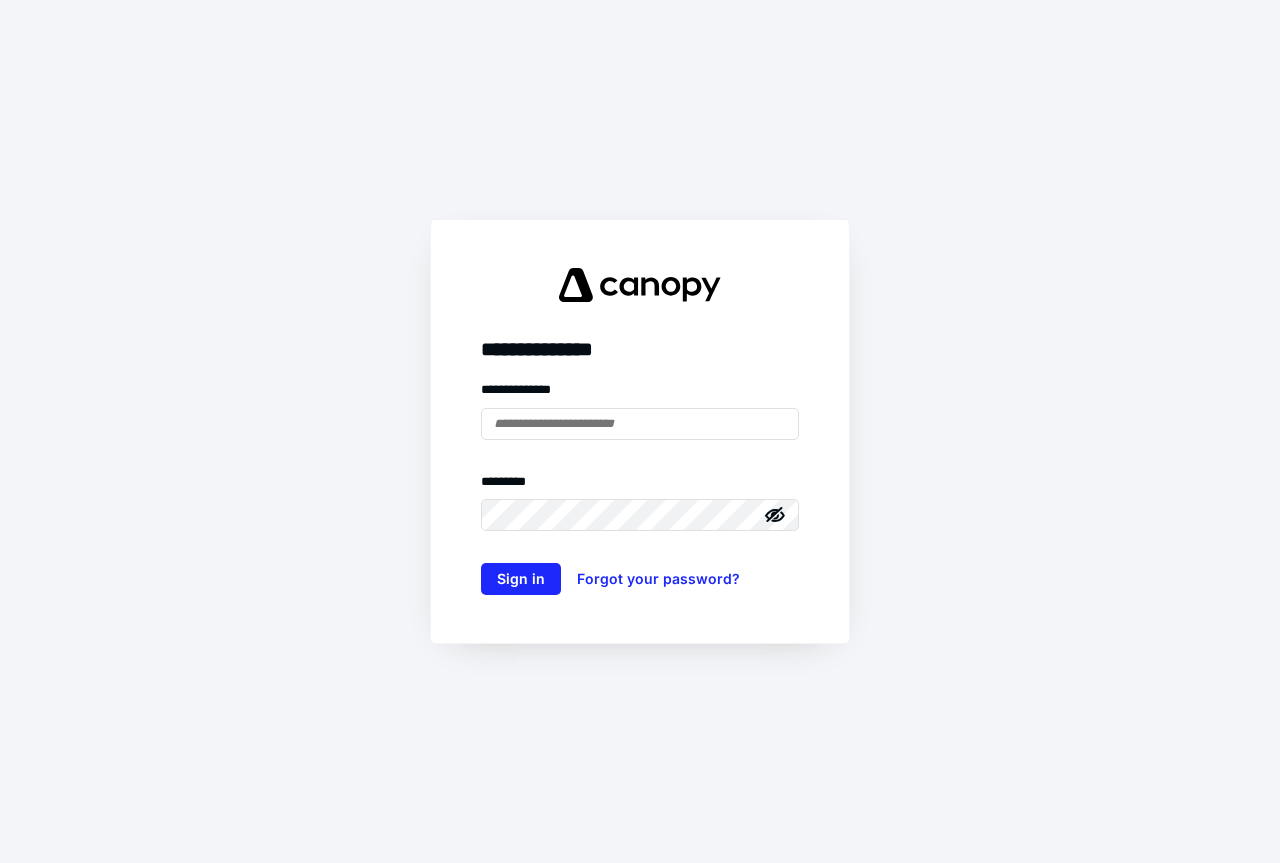 scroll, scrollTop: 0, scrollLeft: 0, axis: both 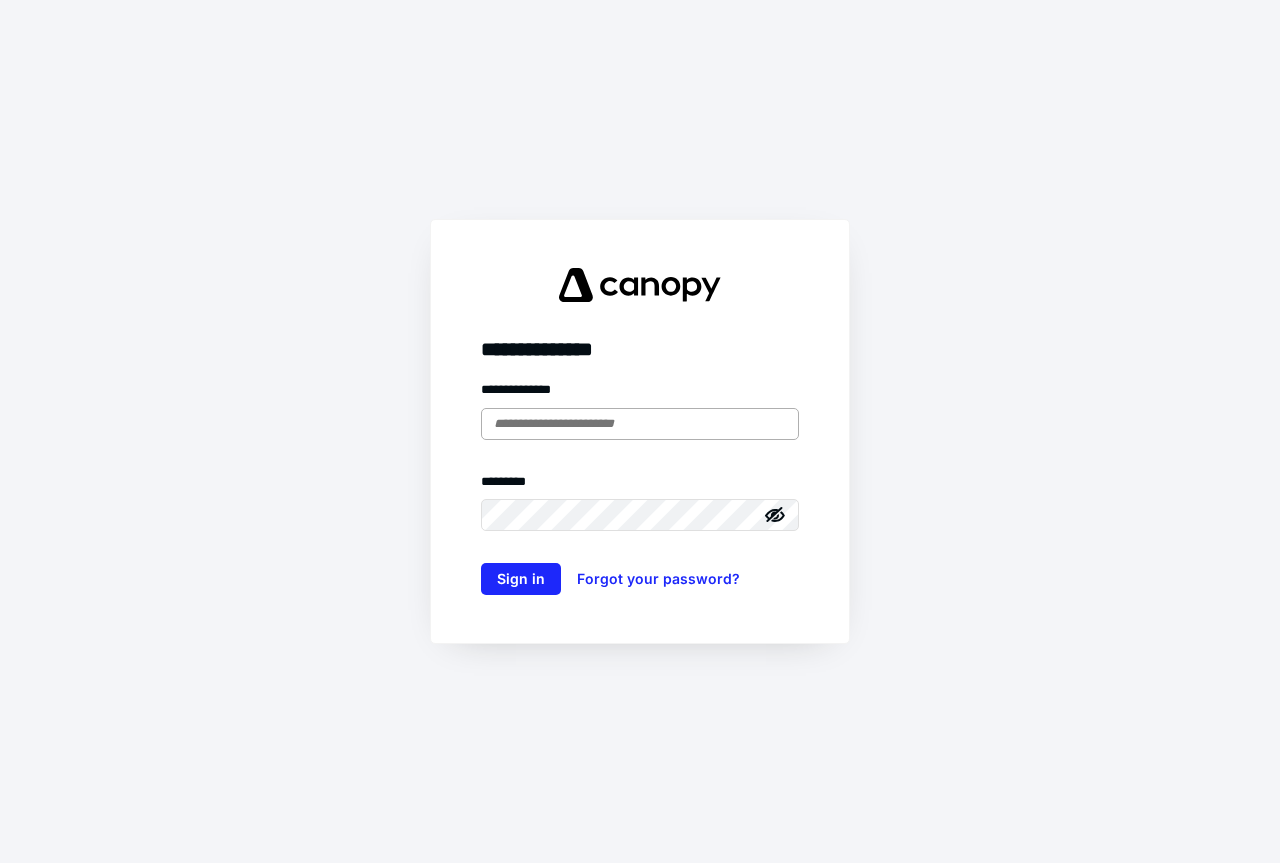 click at bounding box center (640, 424) 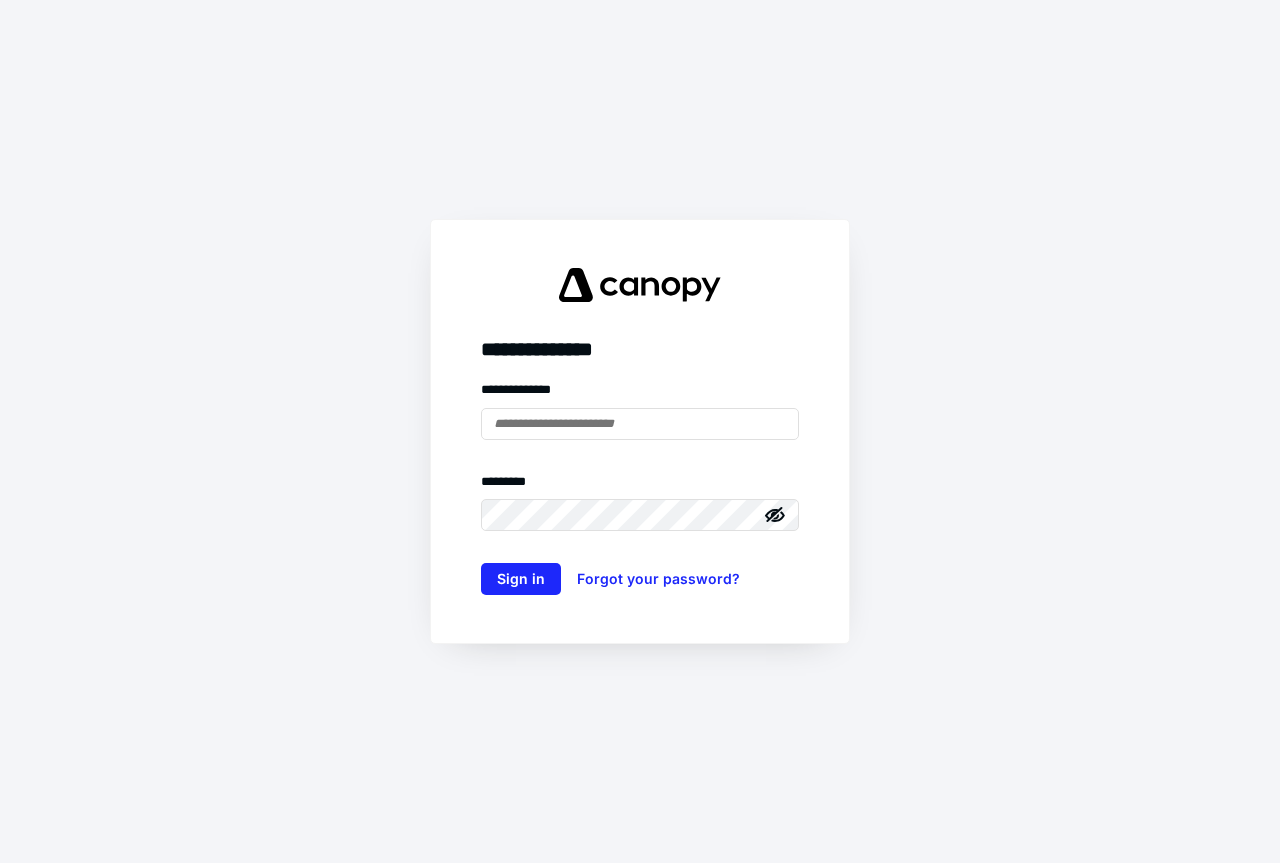 type on "**********" 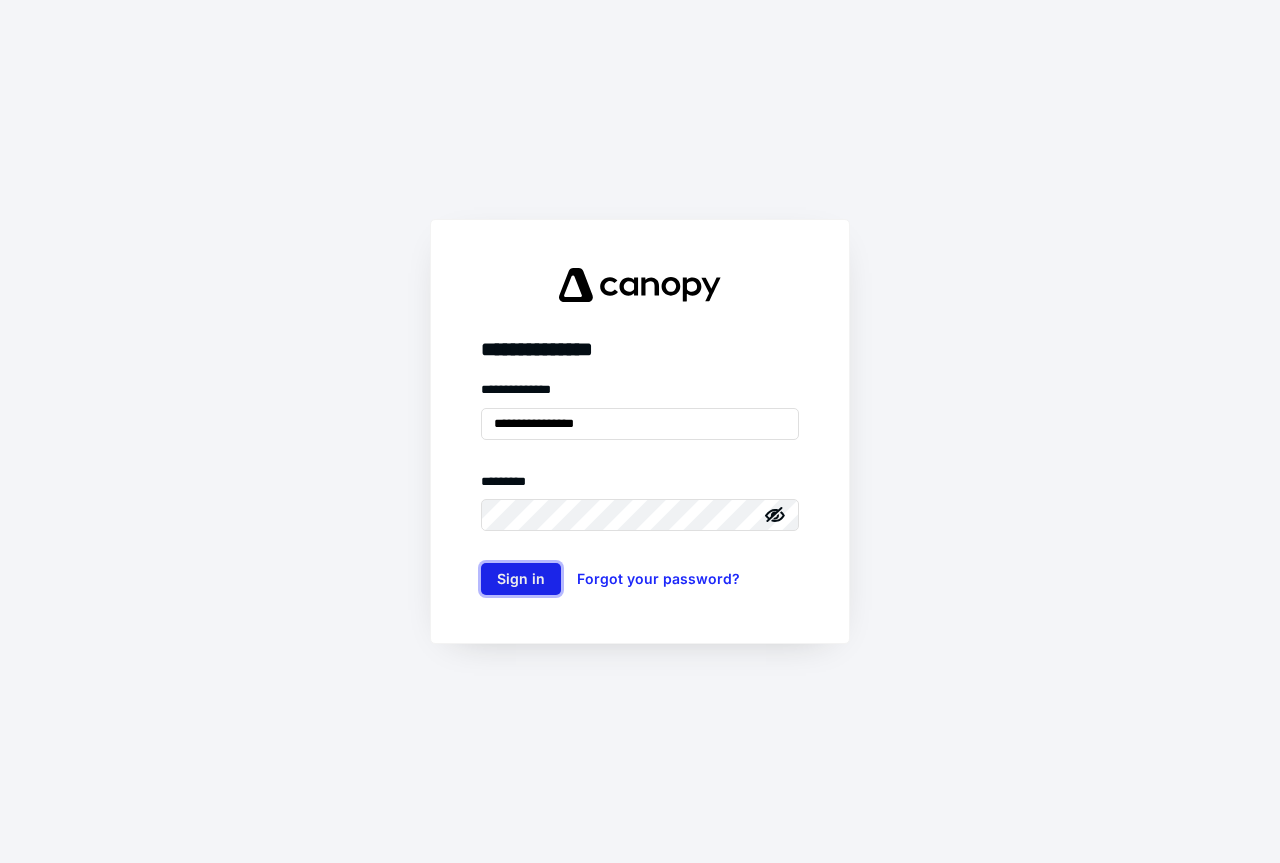 click on "Sign in" at bounding box center (521, 579) 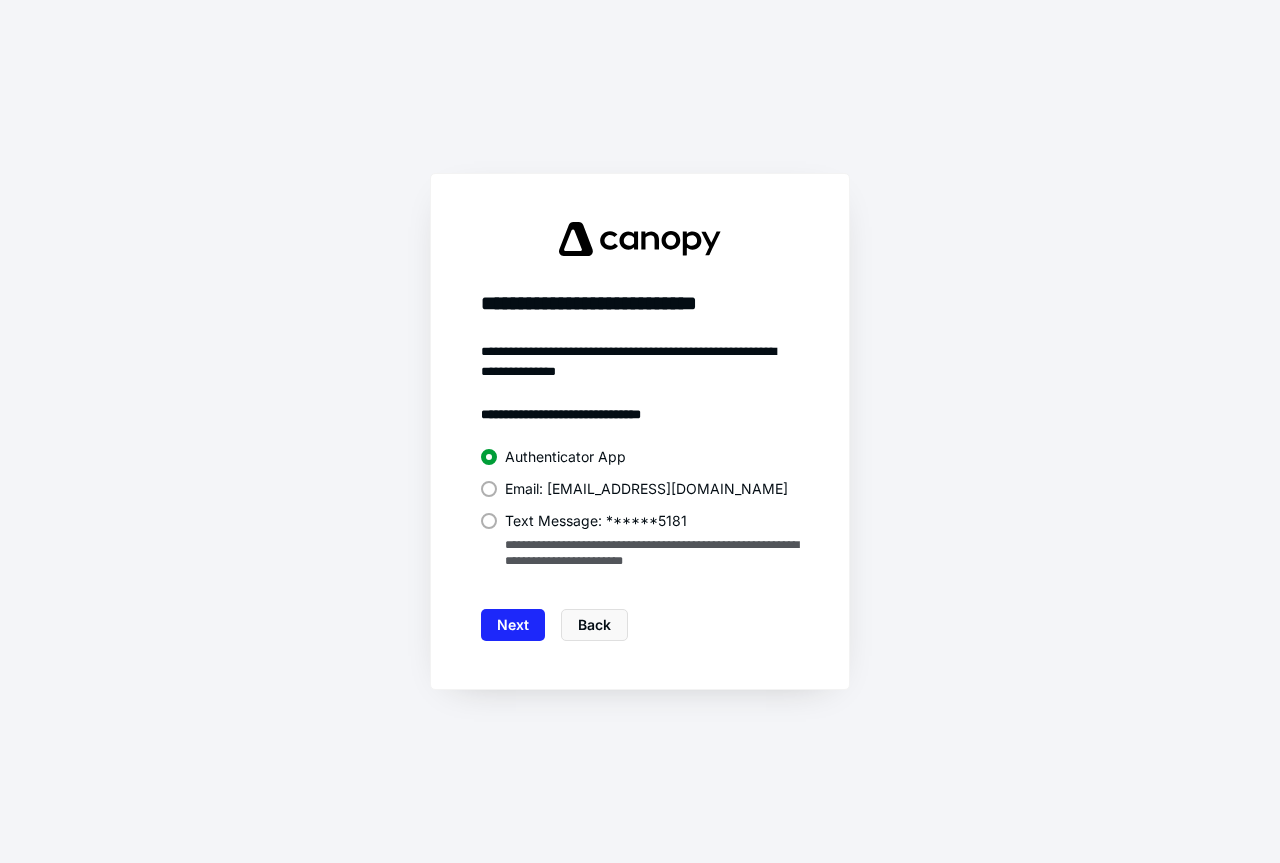 click on "Text Message: ******5181" at bounding box center [640, 519] 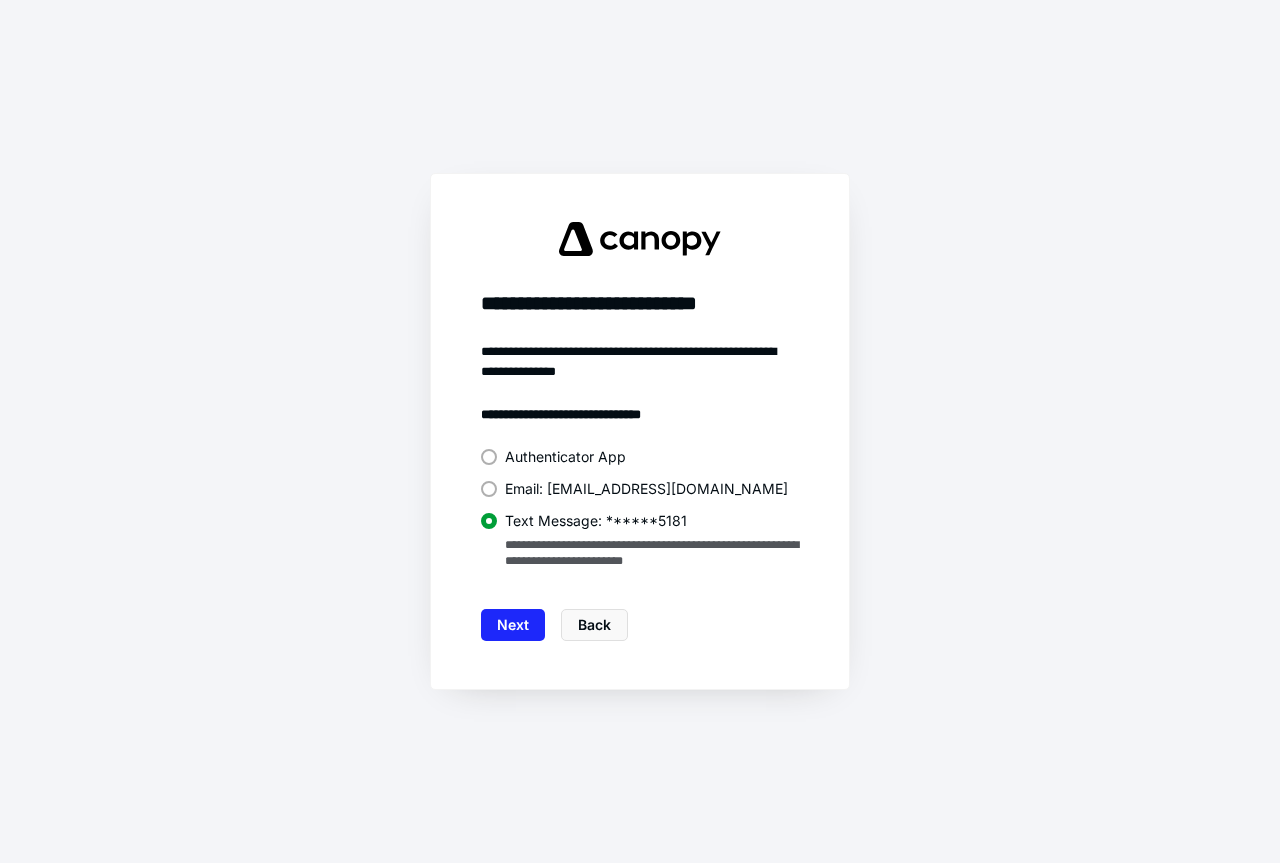 click on "Next" at bounding box center (513, 625) 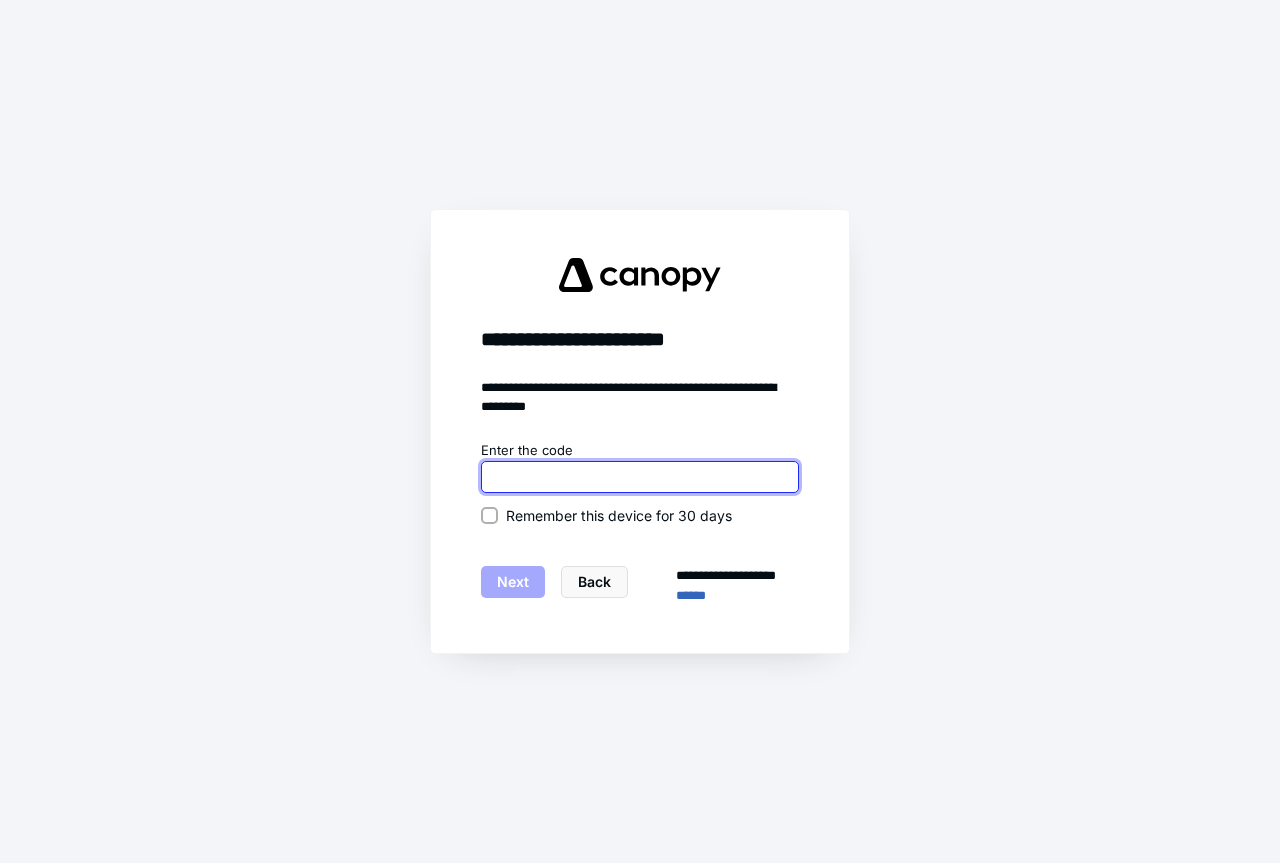 click at bounding box center (640, 477) 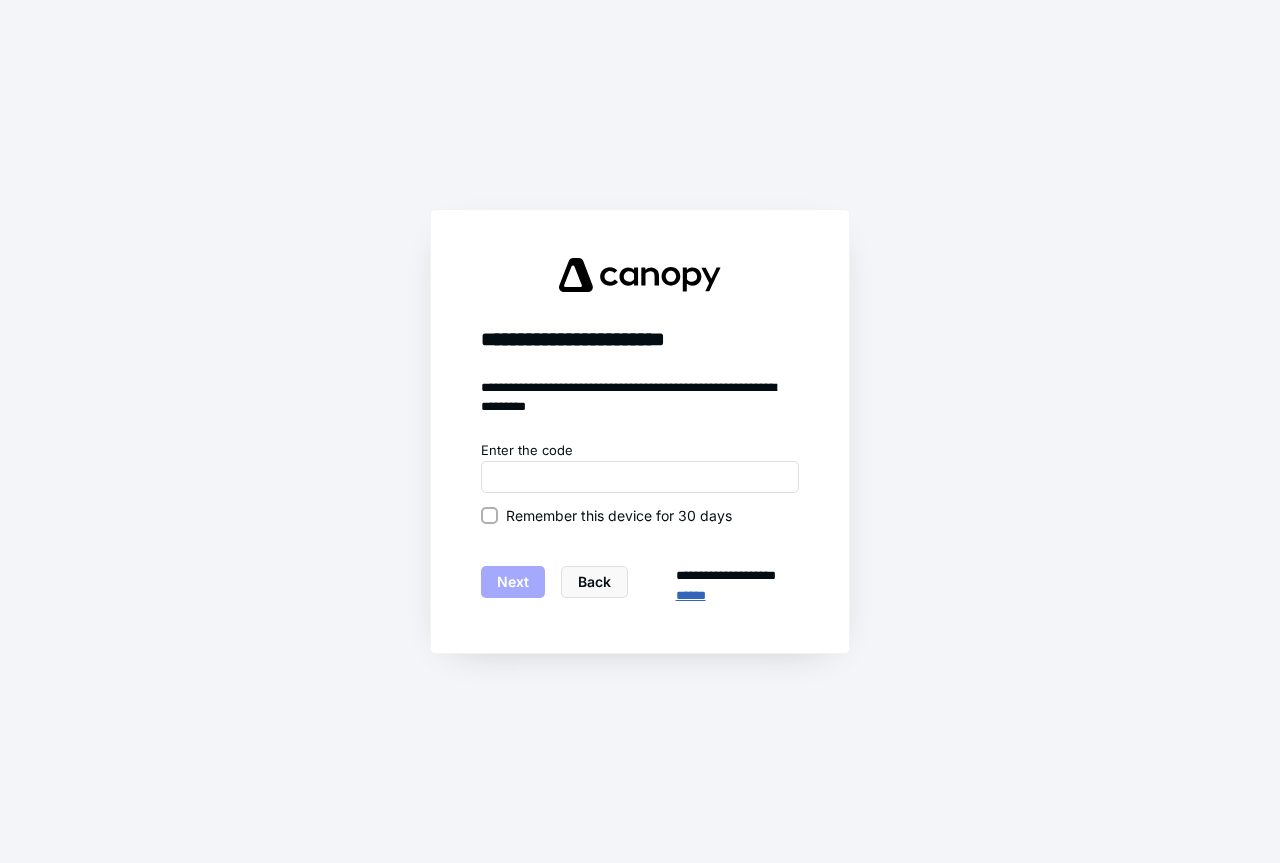 click on "******" at bounding box center (737, 596) 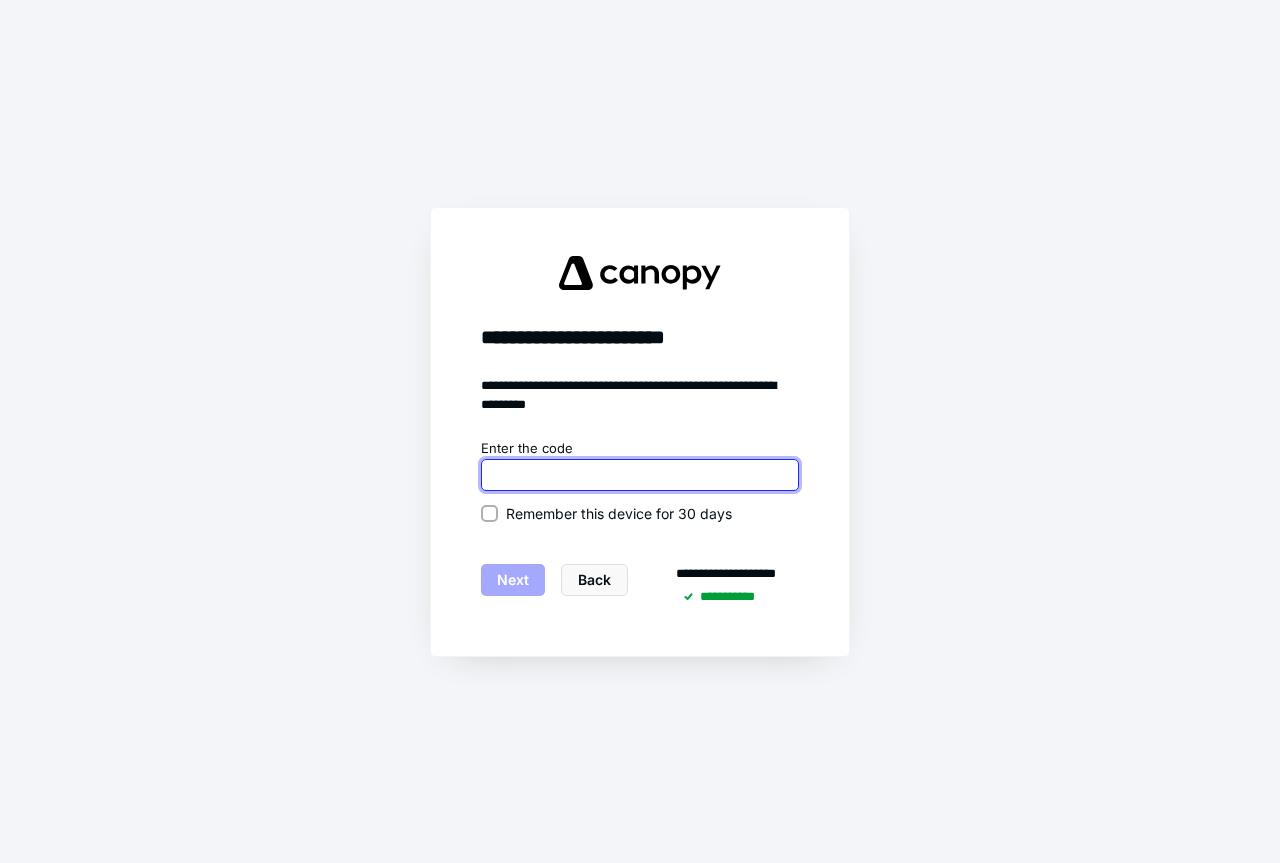 click at bounding box center (640, 475) 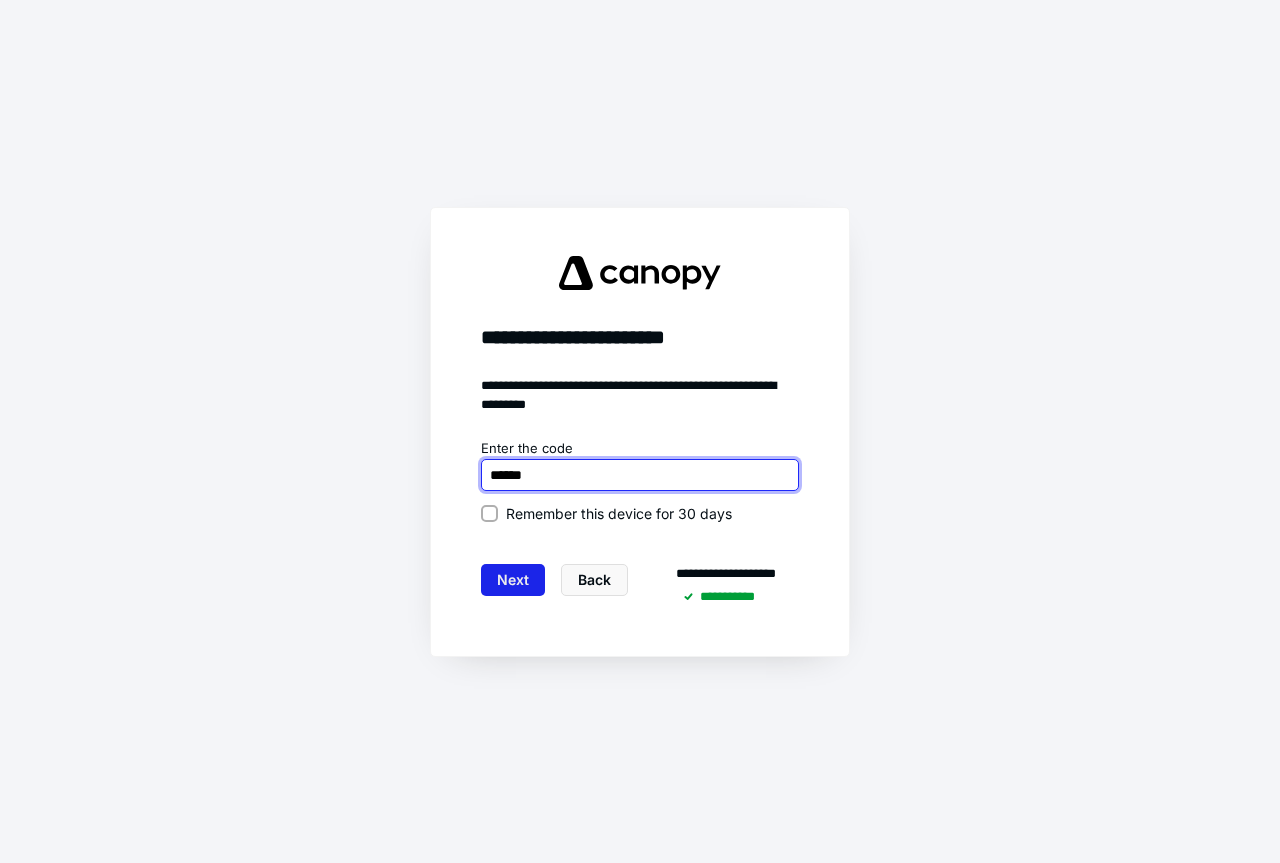 type on "******" 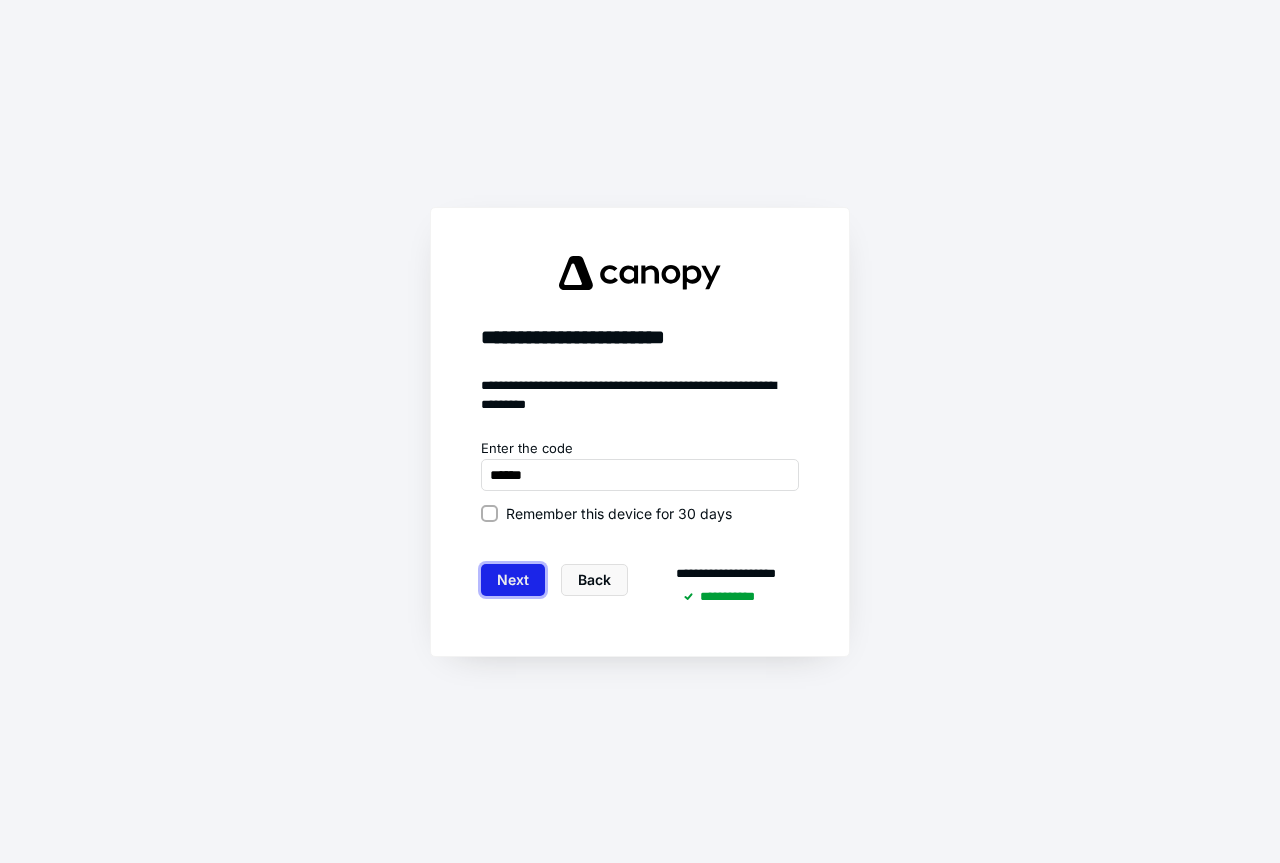 click on "Next" at bounding box center (513, 580) 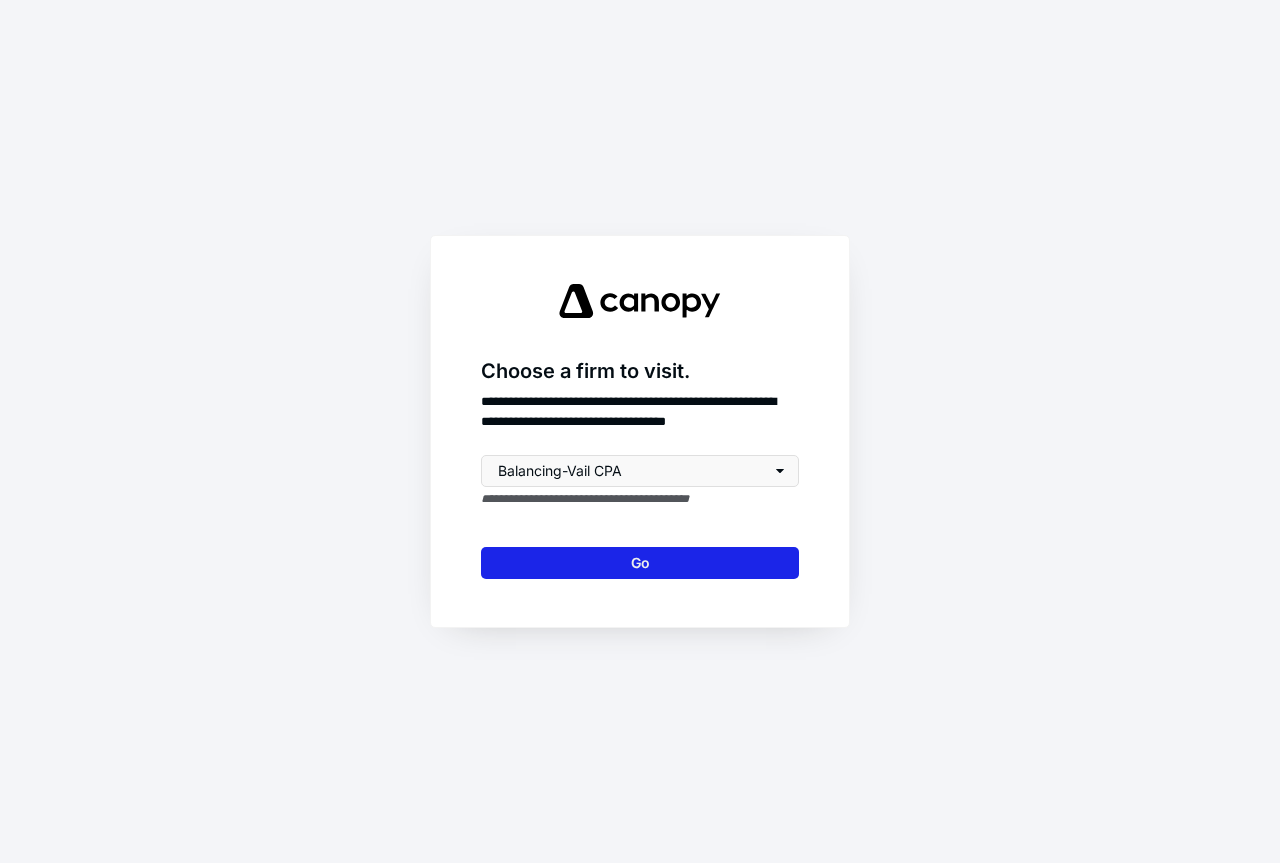 click on "Go" at bounding box center [640, 563] 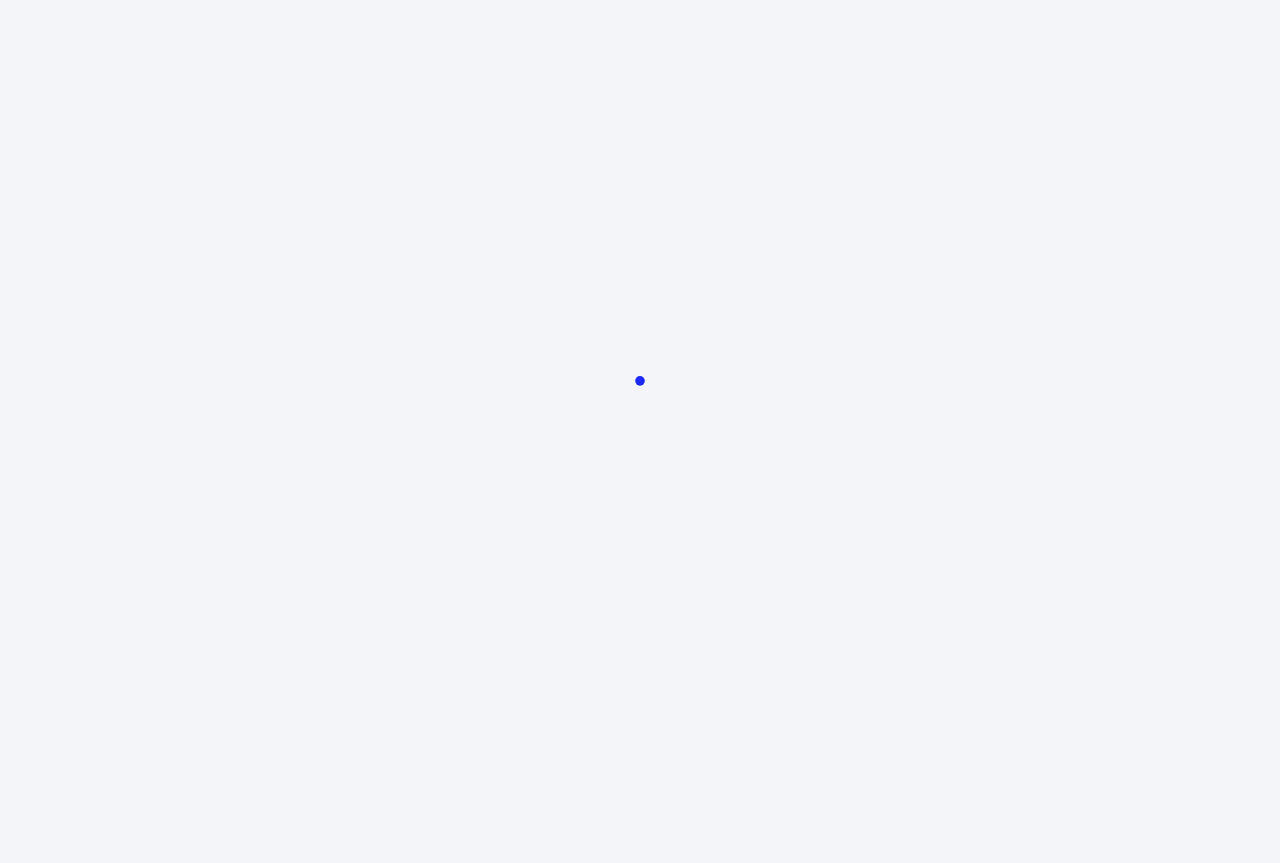 scroll, scrollTop: 0, scrollLeft: 0, axis: both 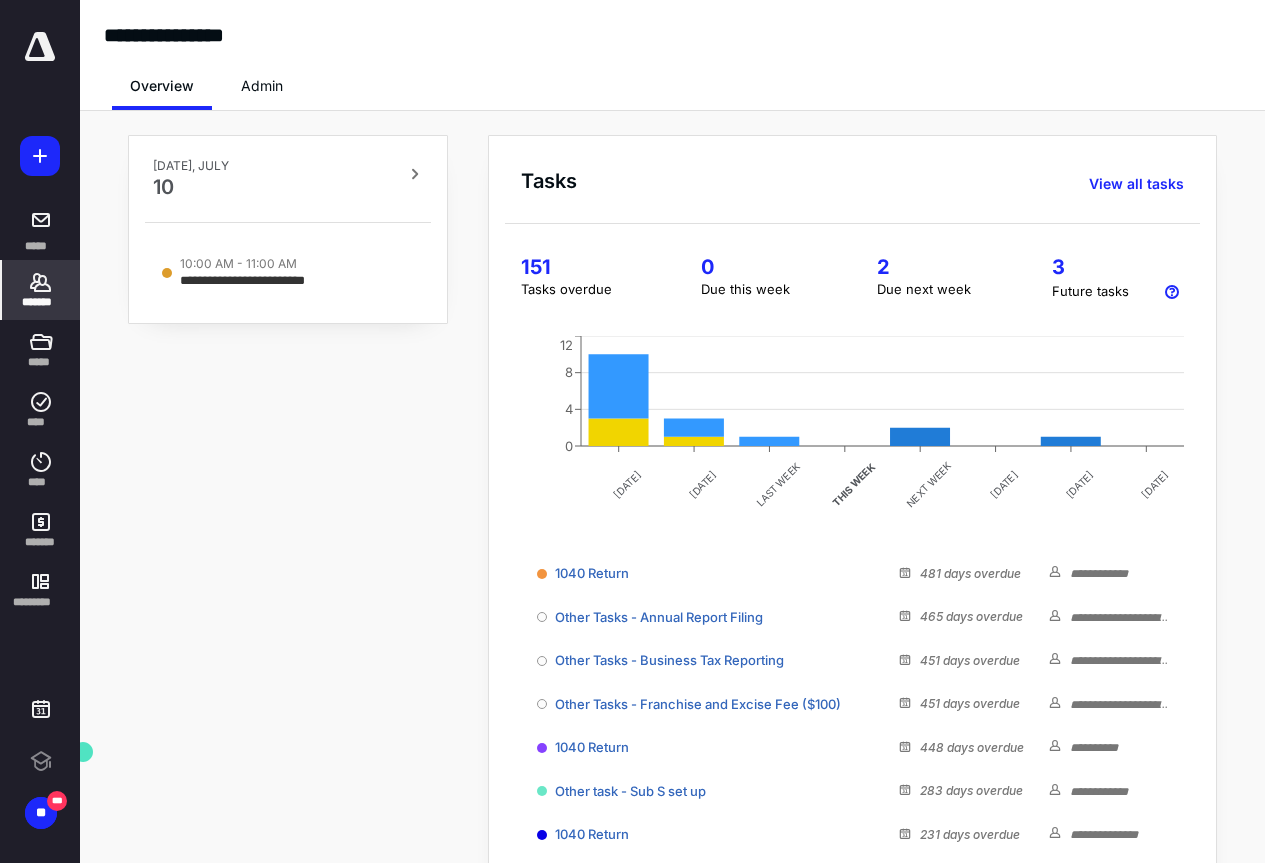 click 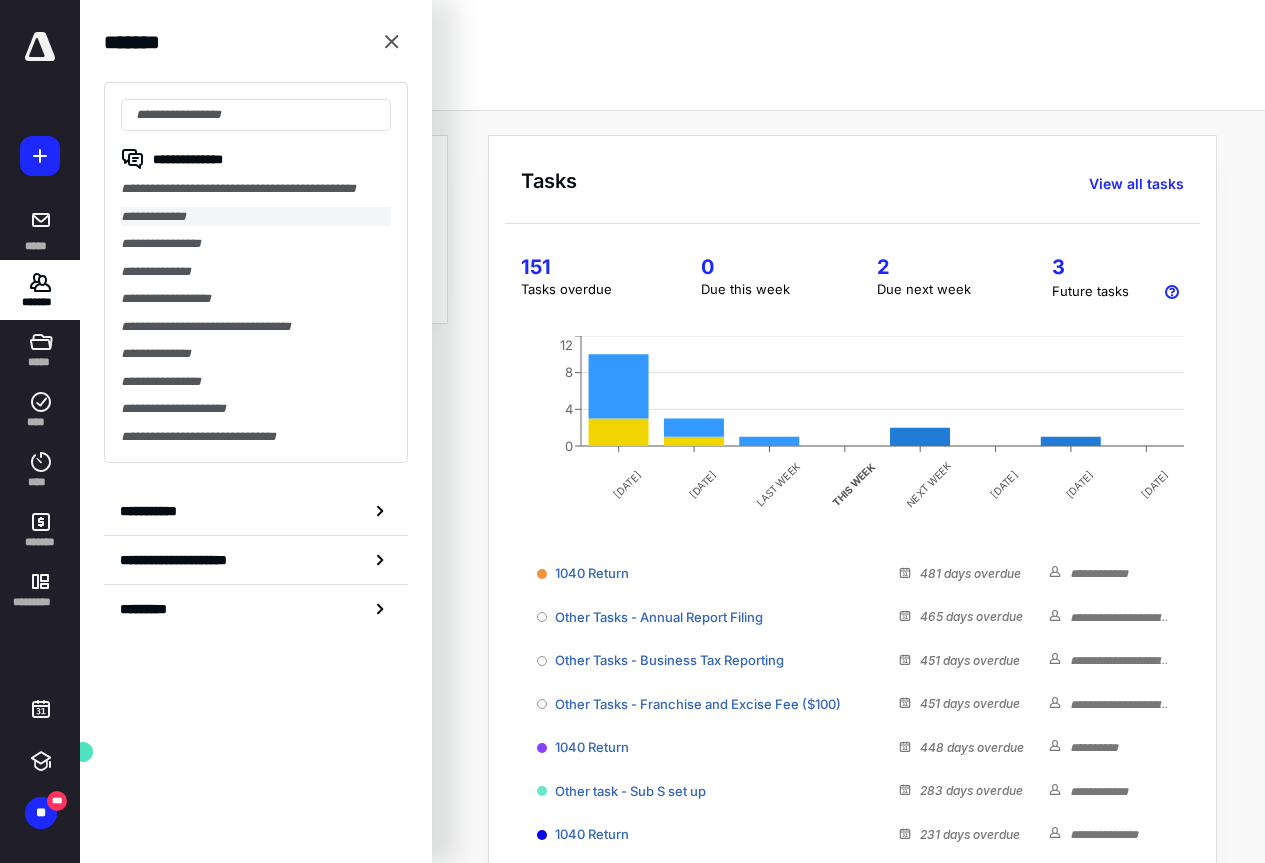click on "**********" at bounding box center [256, 217] 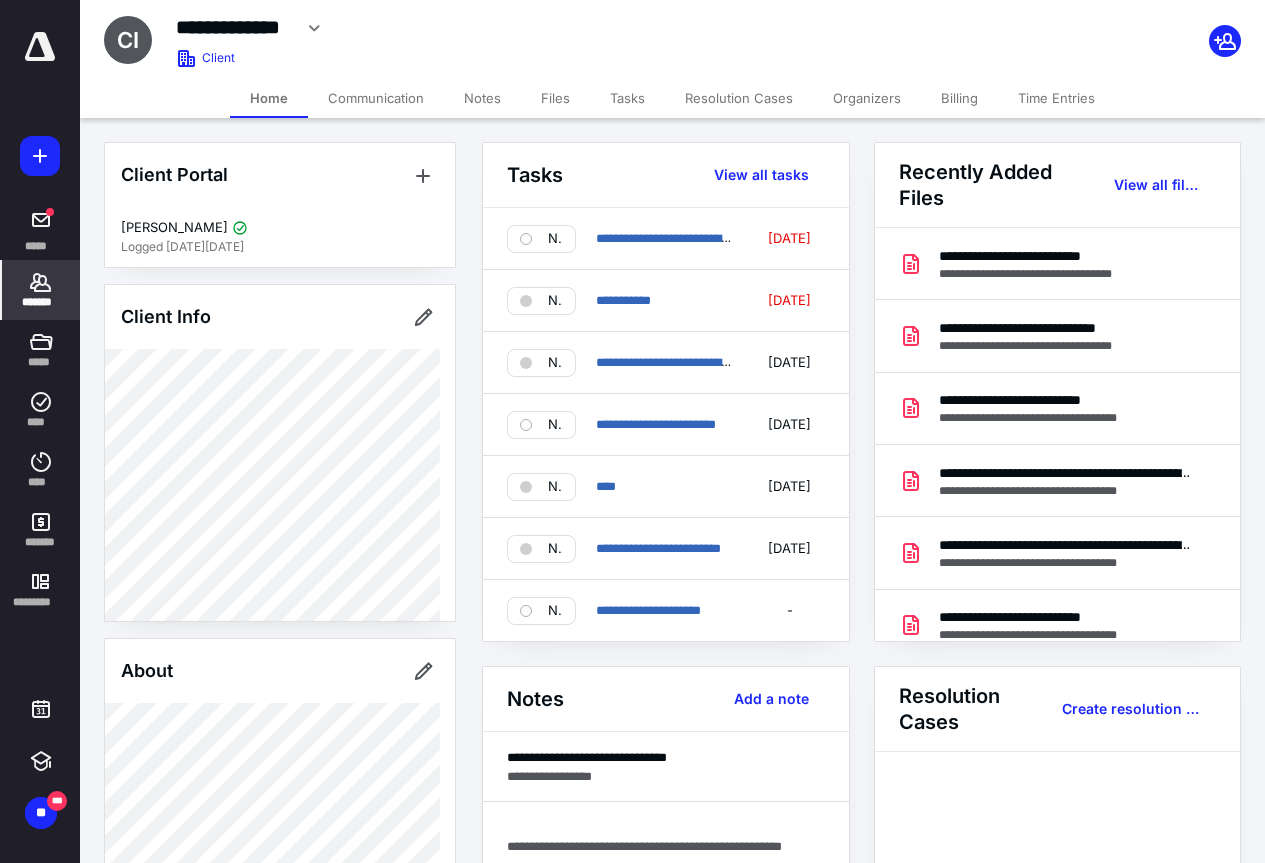 click on "Files" at bounding box center (555, 98) 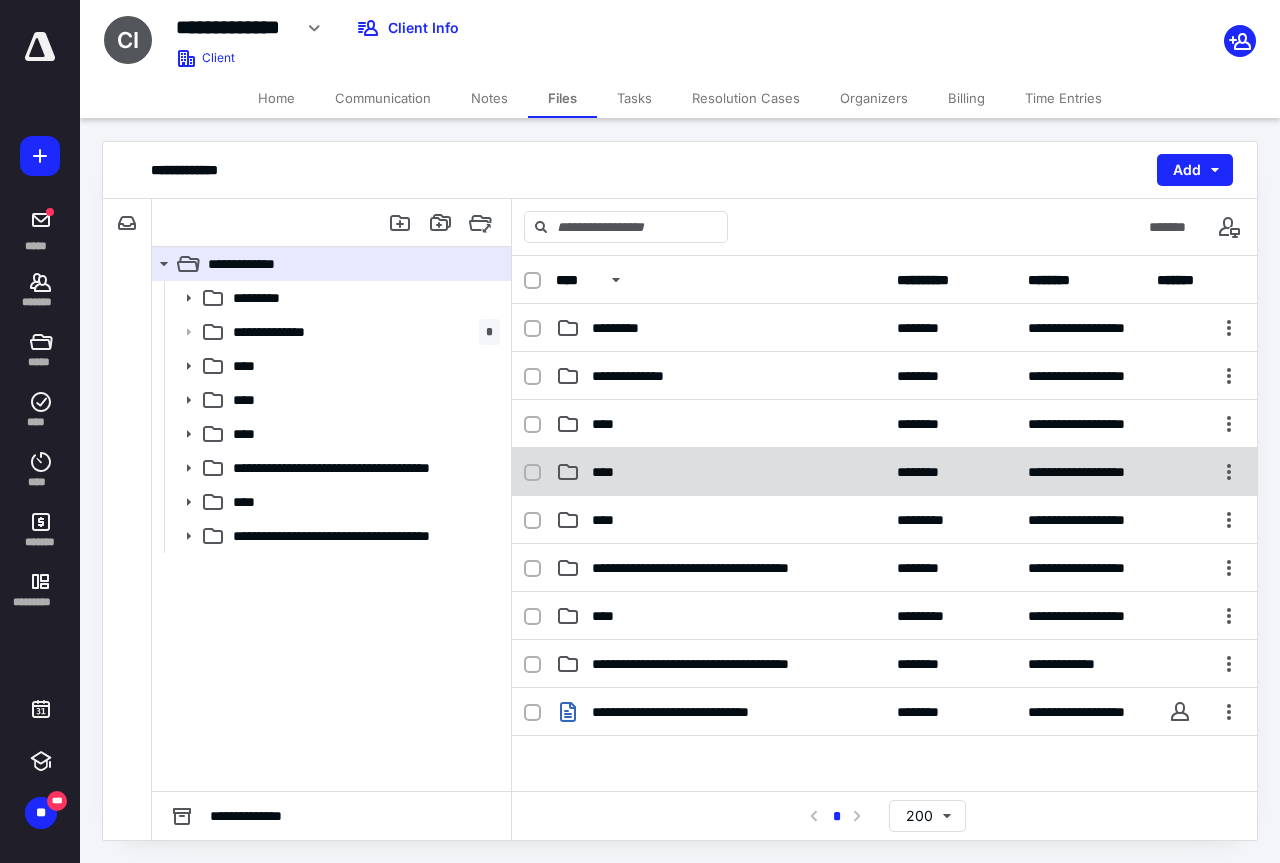 click on "****" at bounding box center (610, 472) 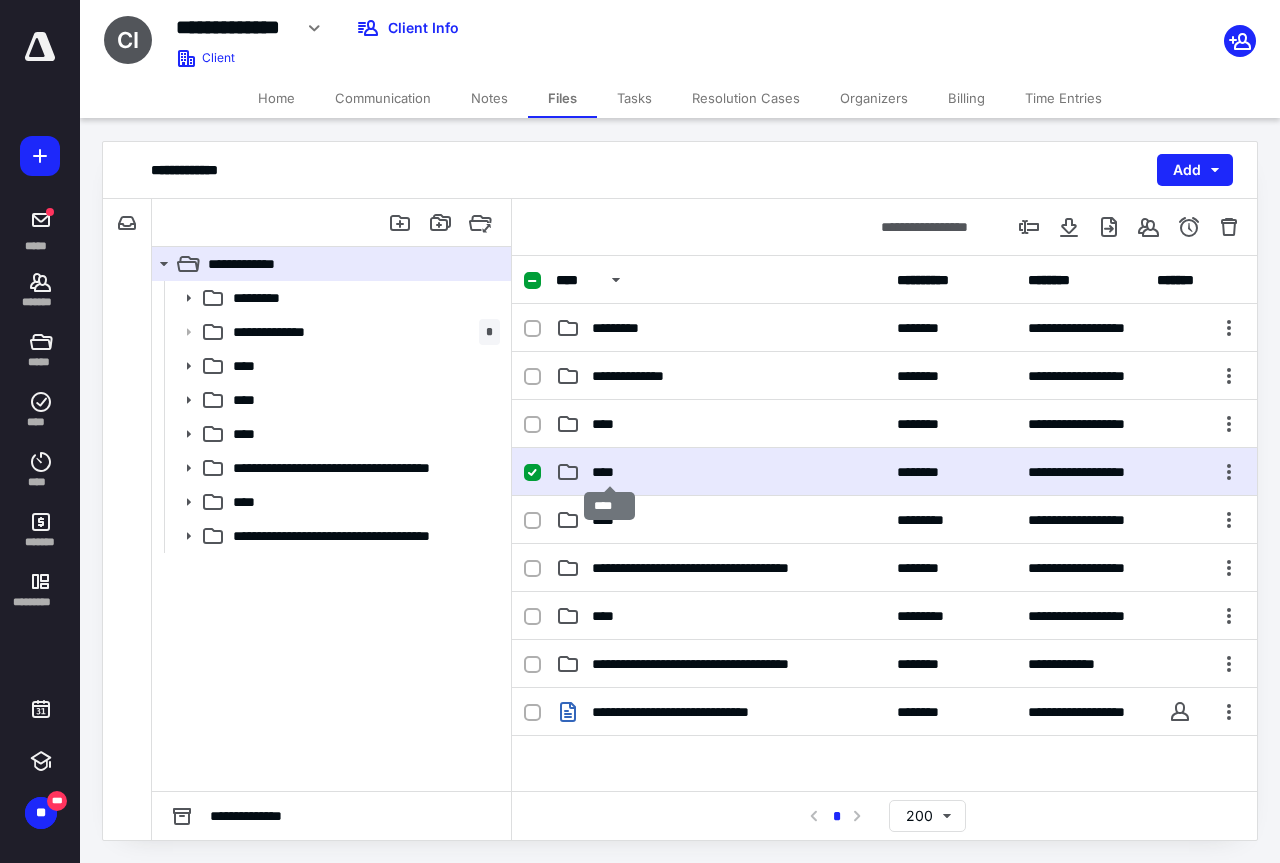 click on "****" at bounding box center [610, 472] 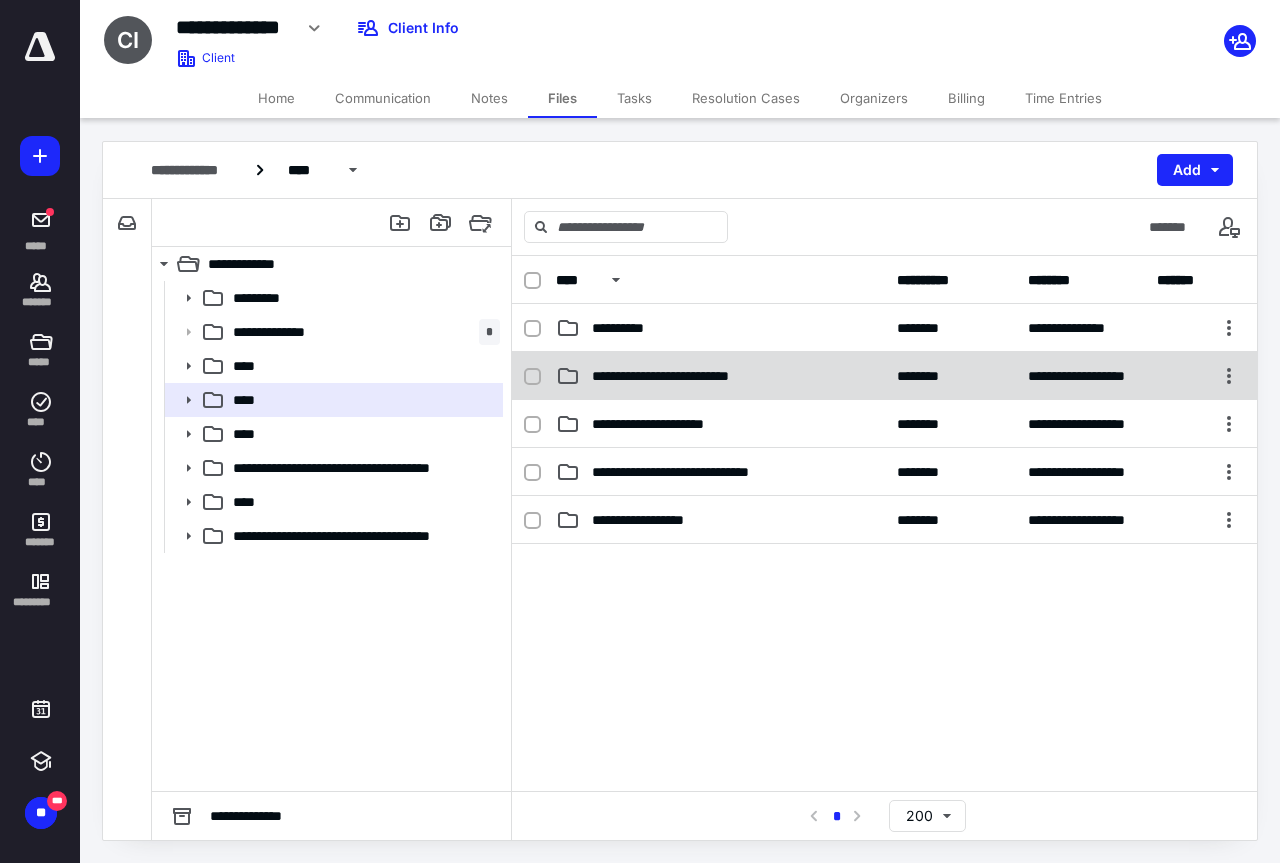click on "**********" at bounding box center (720, 376) 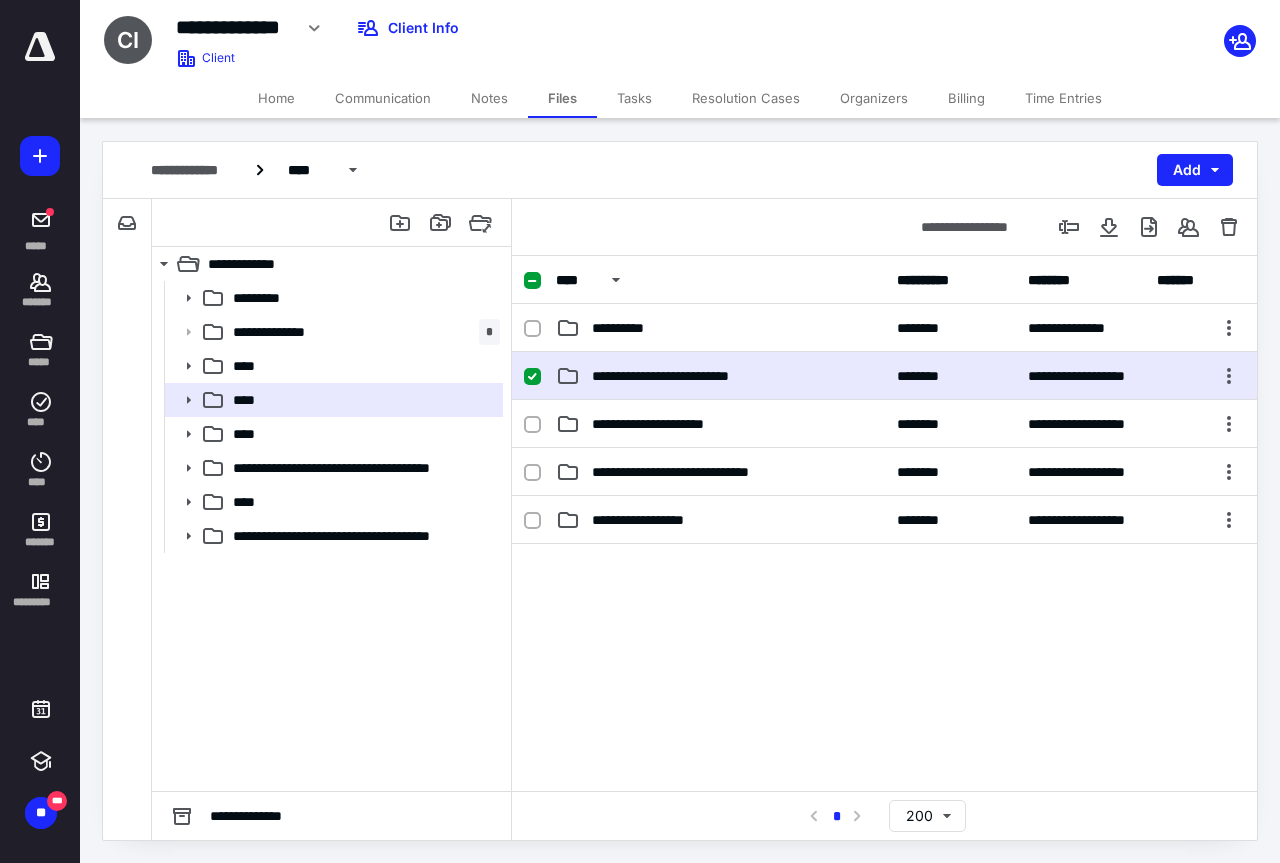 click on "**********" at bounding box center [720, 376] 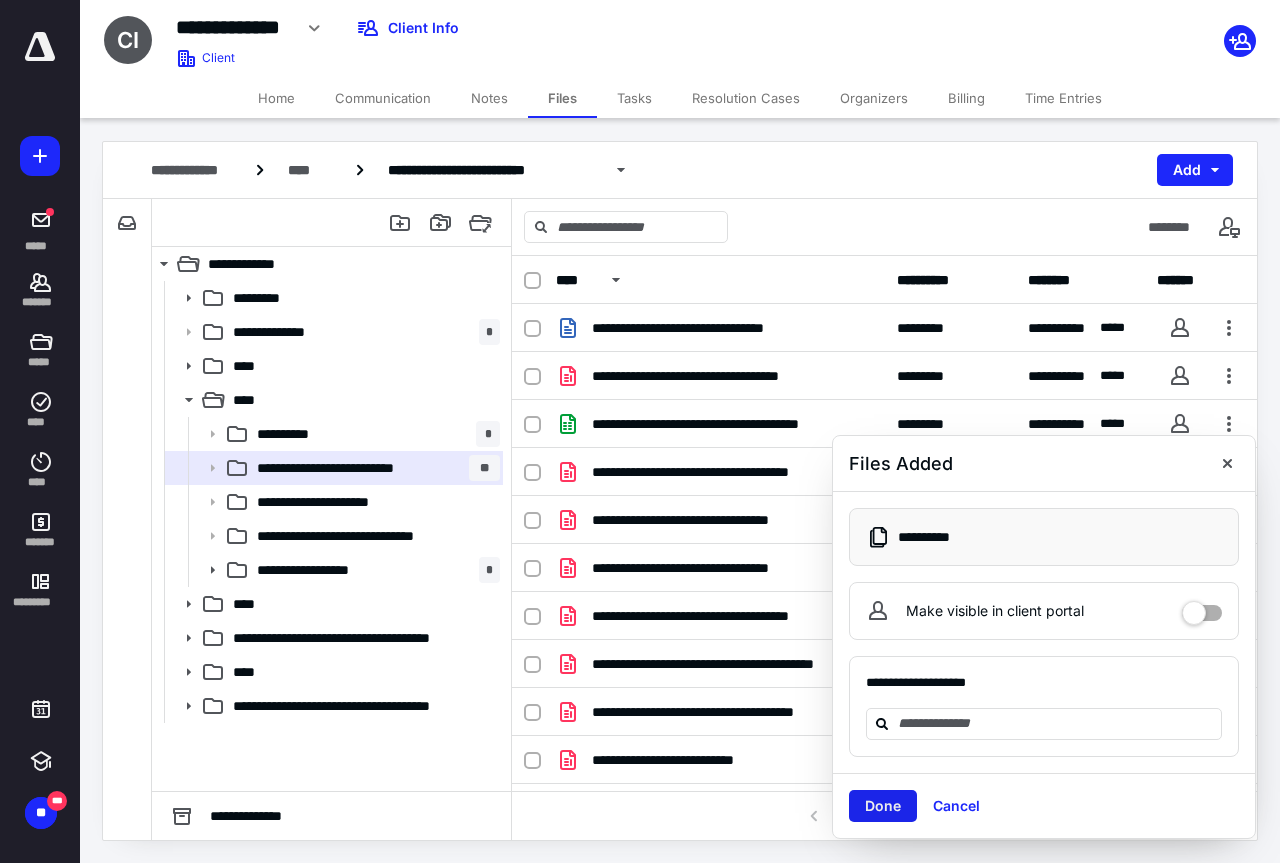 click on "Done" at bounding box center [883, 806] 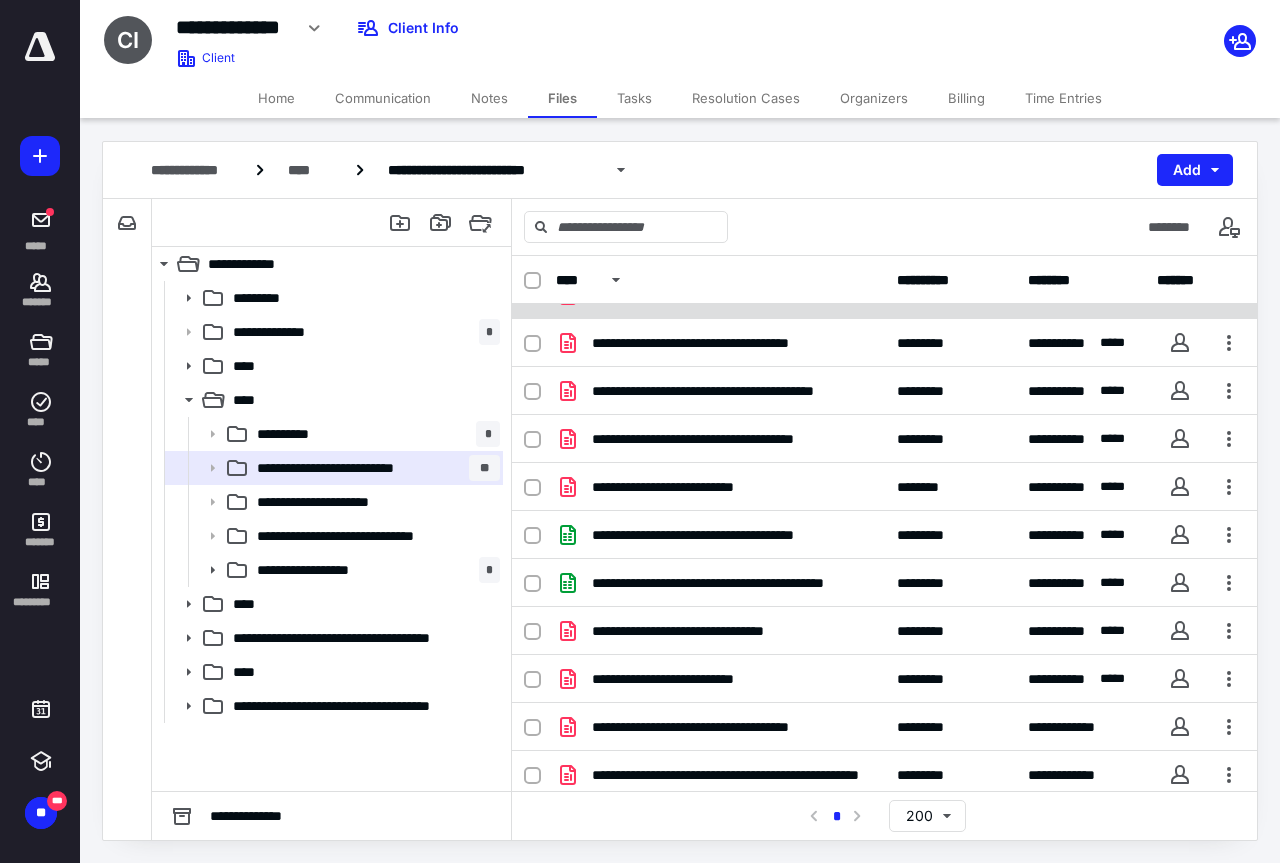 scroll, scrollTop: 73, scrollLeft: 0, axis: vertical 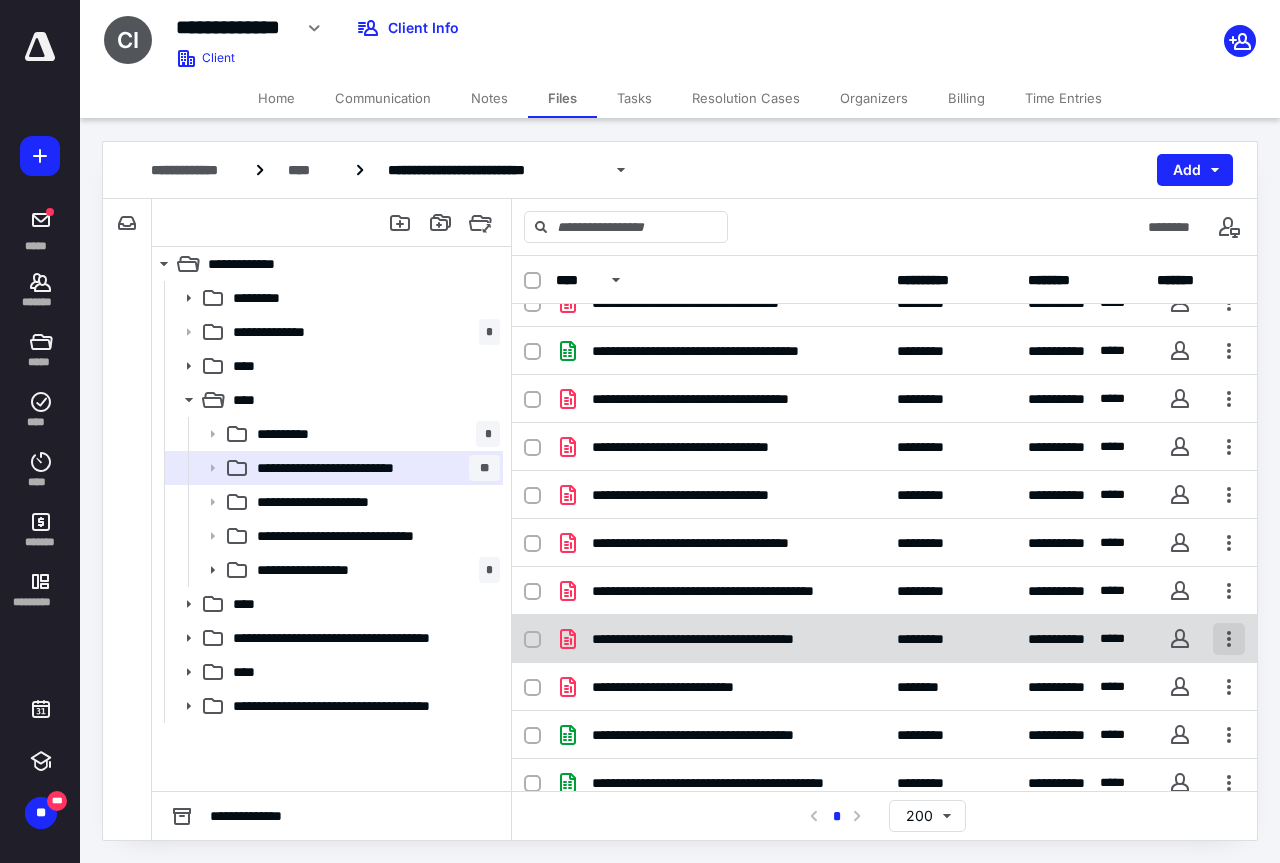 click at bounding box center (1229, 639) 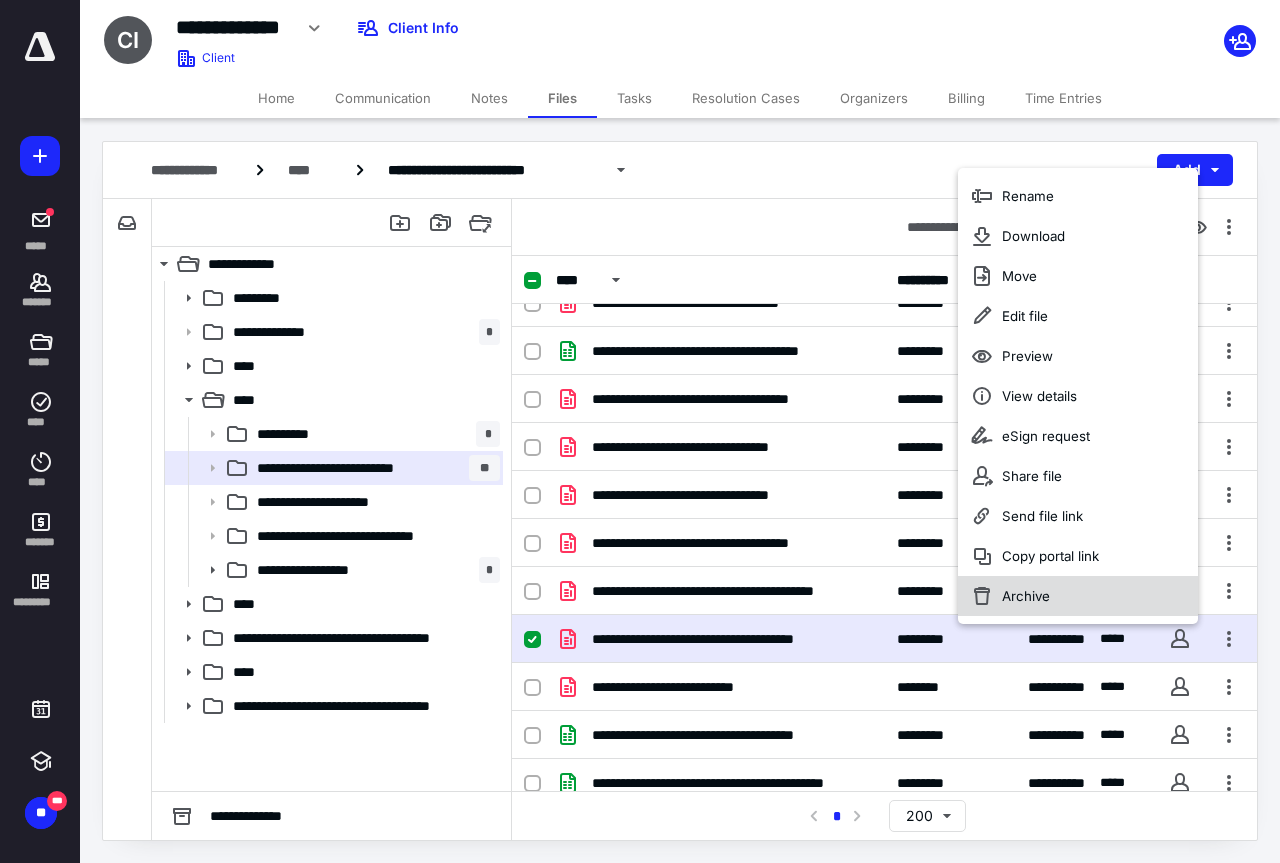 click on "Archive" at bounding box center [1026, 596] 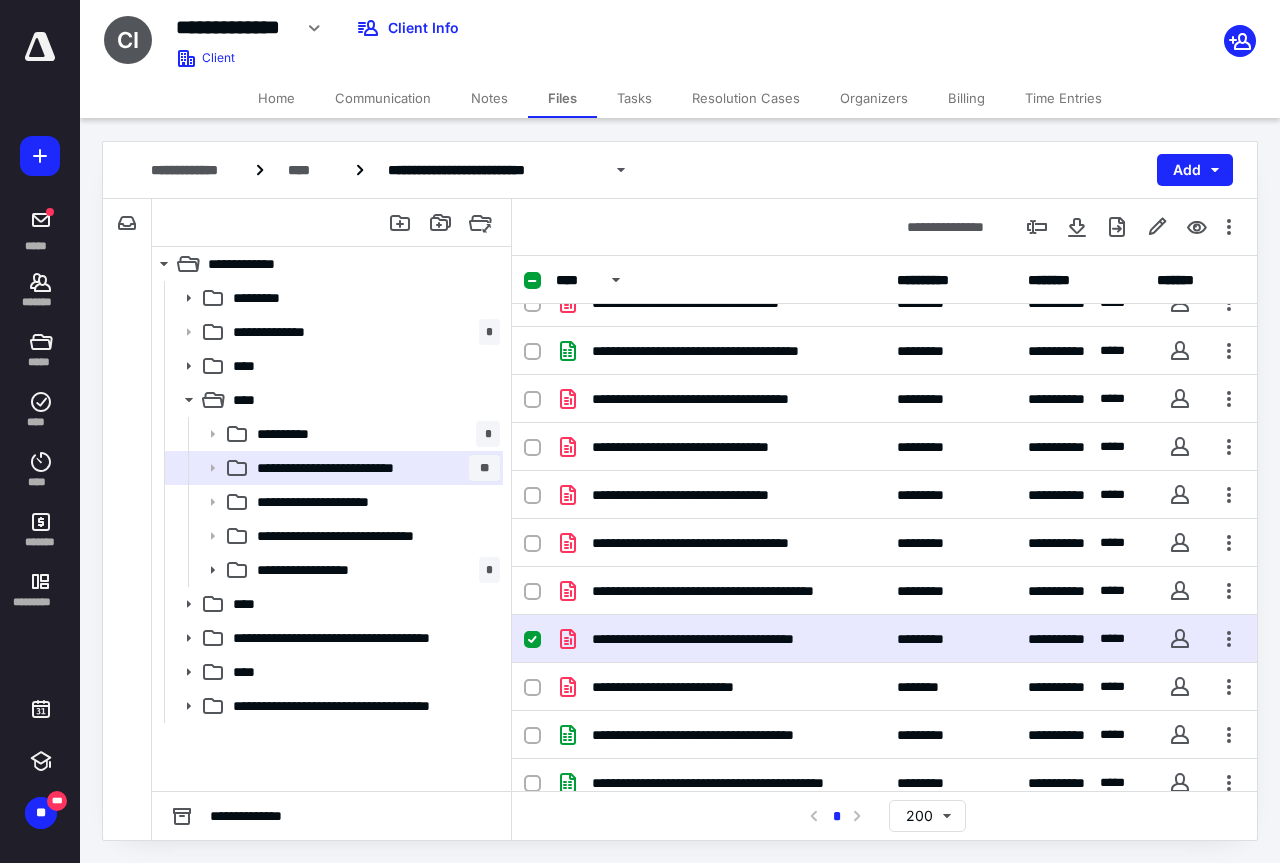 checkbox on "false" 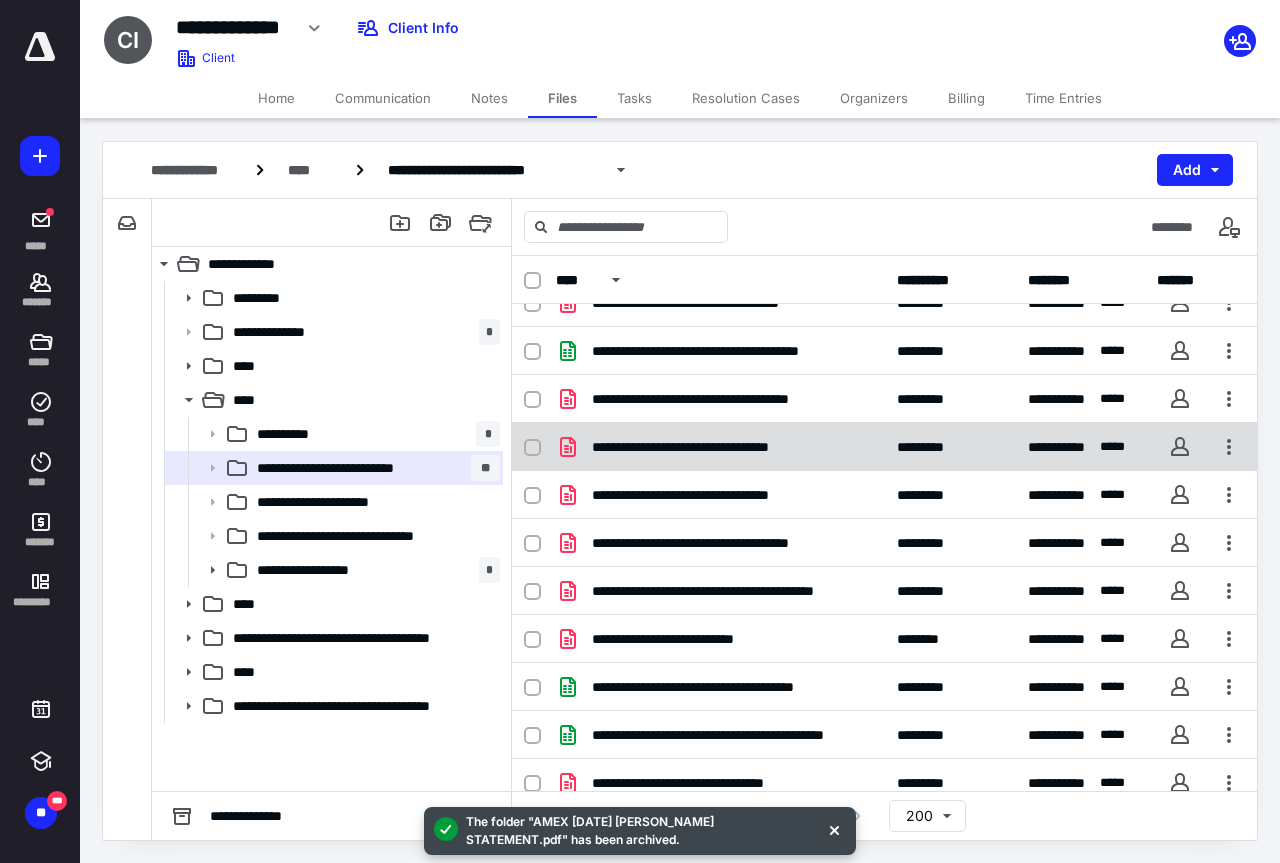 scroll, scrollTop: 0, scrollLeft: 0, axis: both 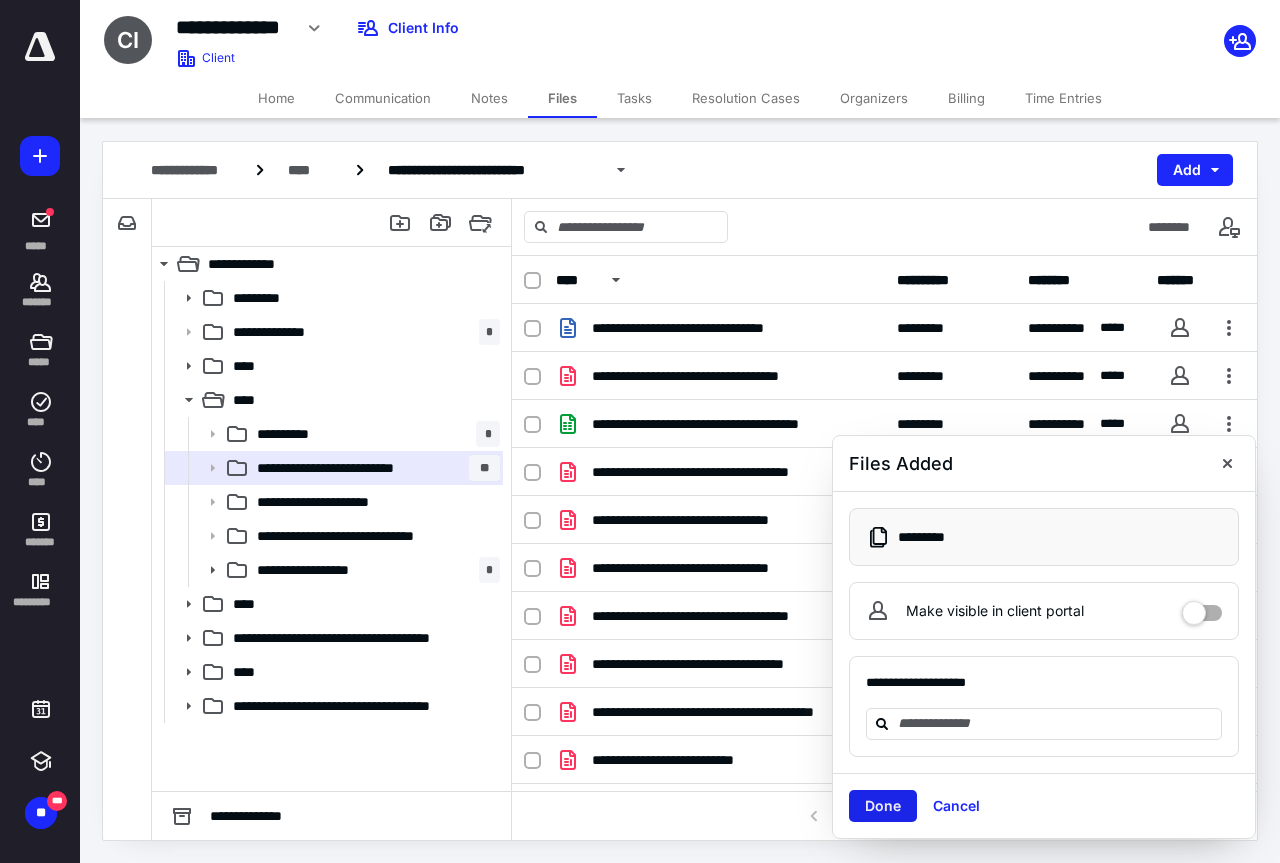 click on "Done" at bounding box center [883, 806] 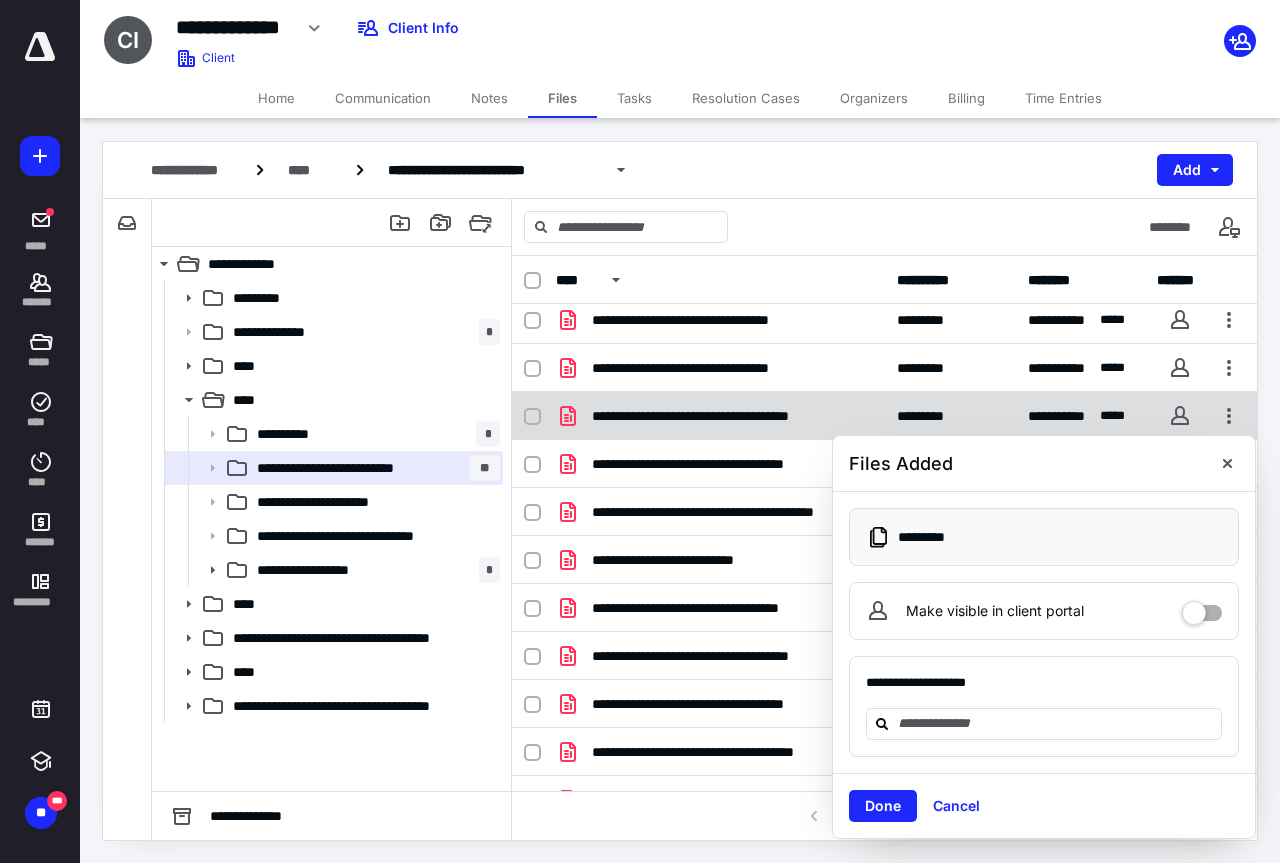 scroll, scrollTop: 100, scrollLeft: 0, axis: vertical 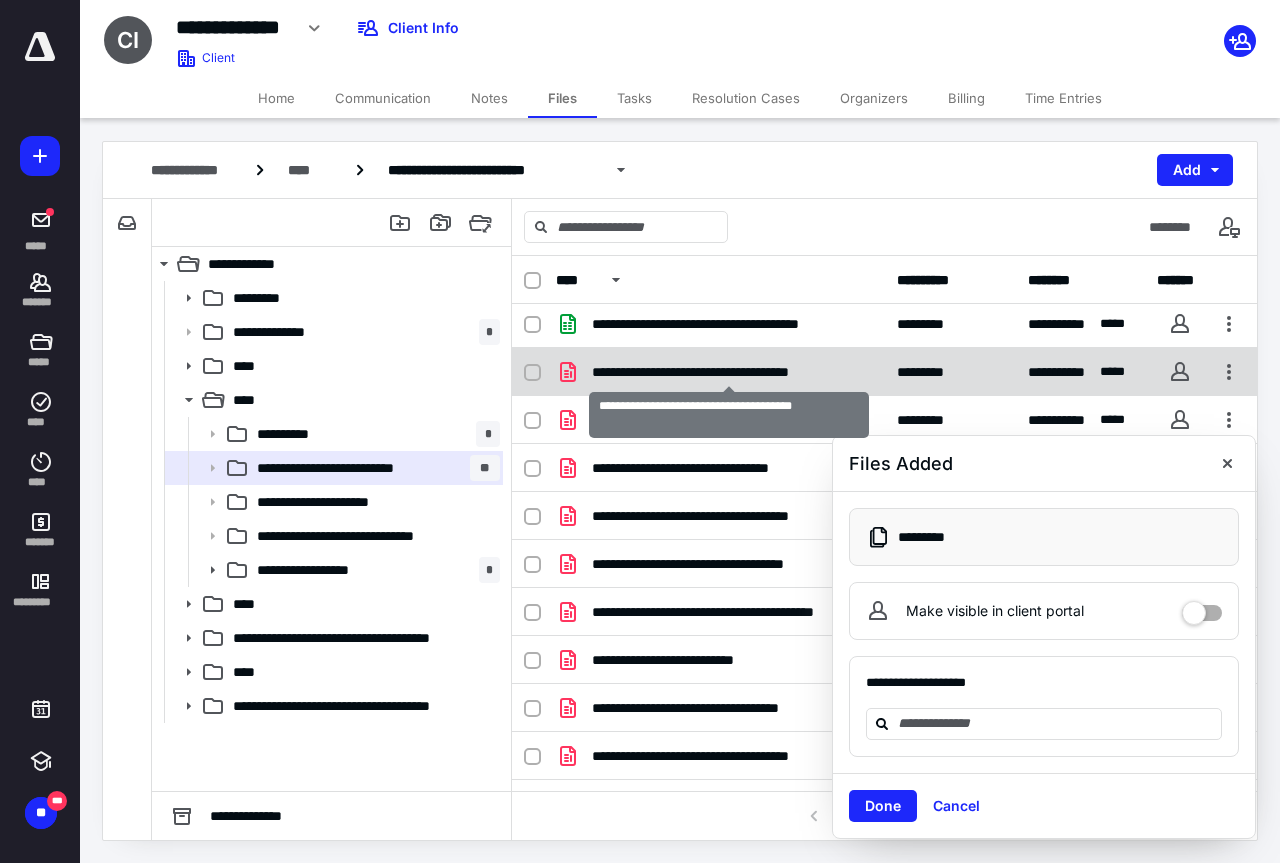 click on "**********" at bounding box center (728, 372) 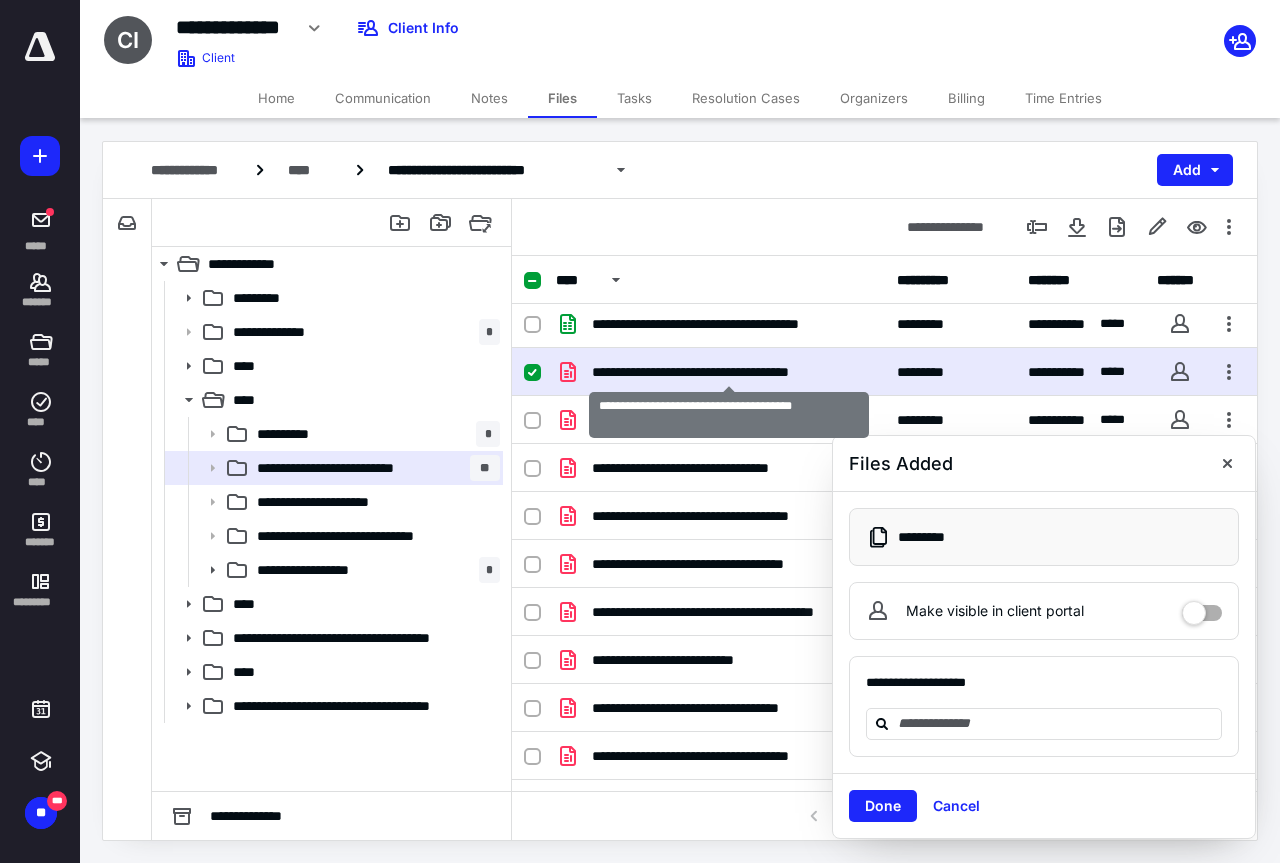 click on "**********" at bounding box center (728, 372) 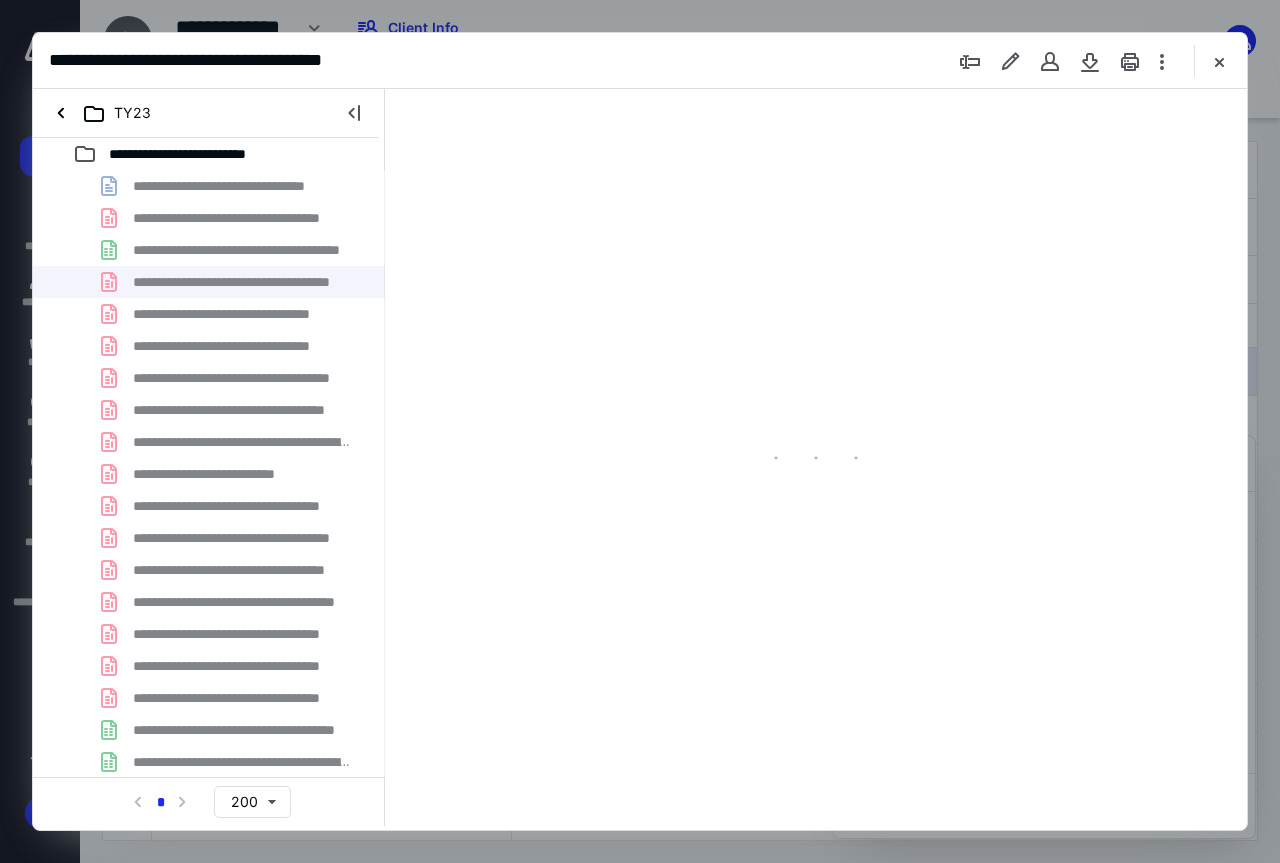 scroll, scrollTop: 0, scrollLeft: 0, axis: both 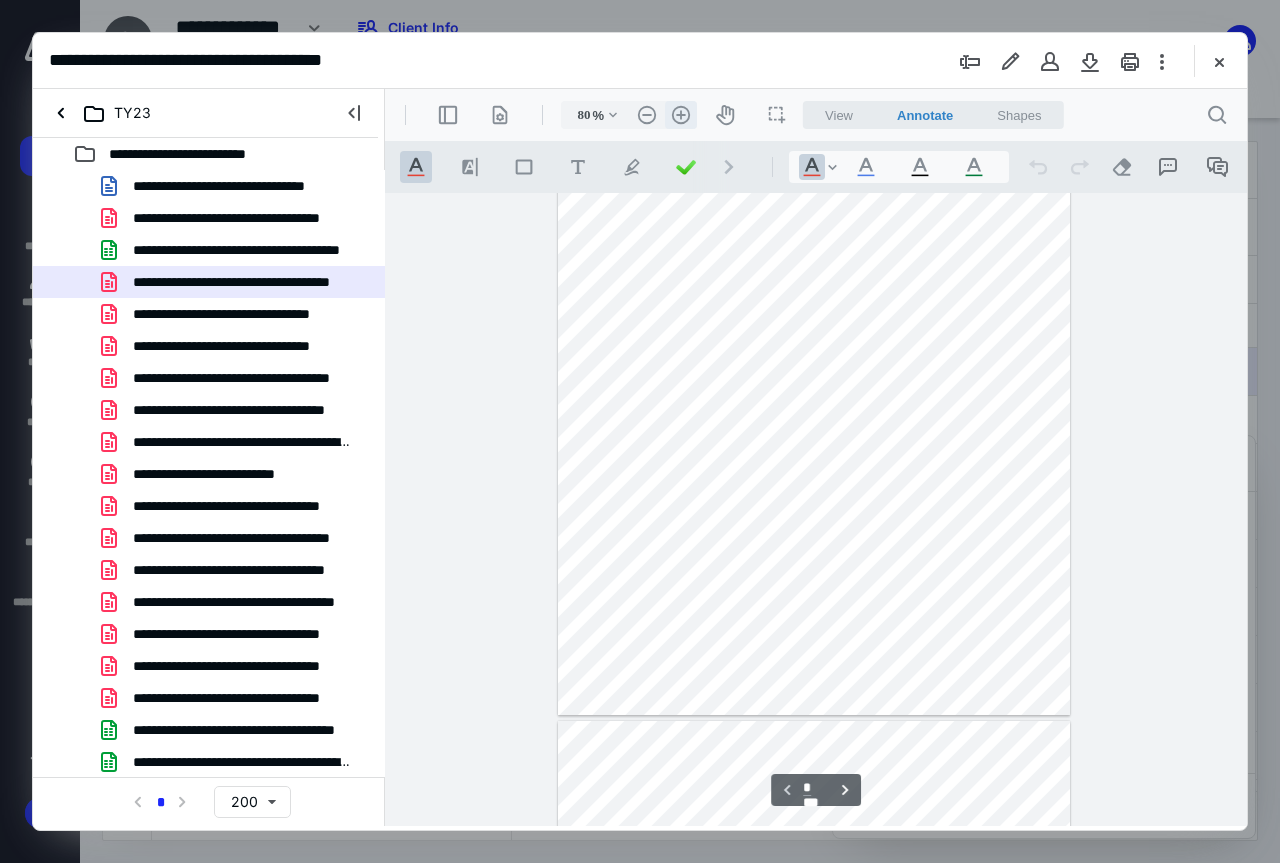 click on ".cls-1{fill:#abb0c4;} icon - header - zoom - in - line" at bounding box center (681, 115) 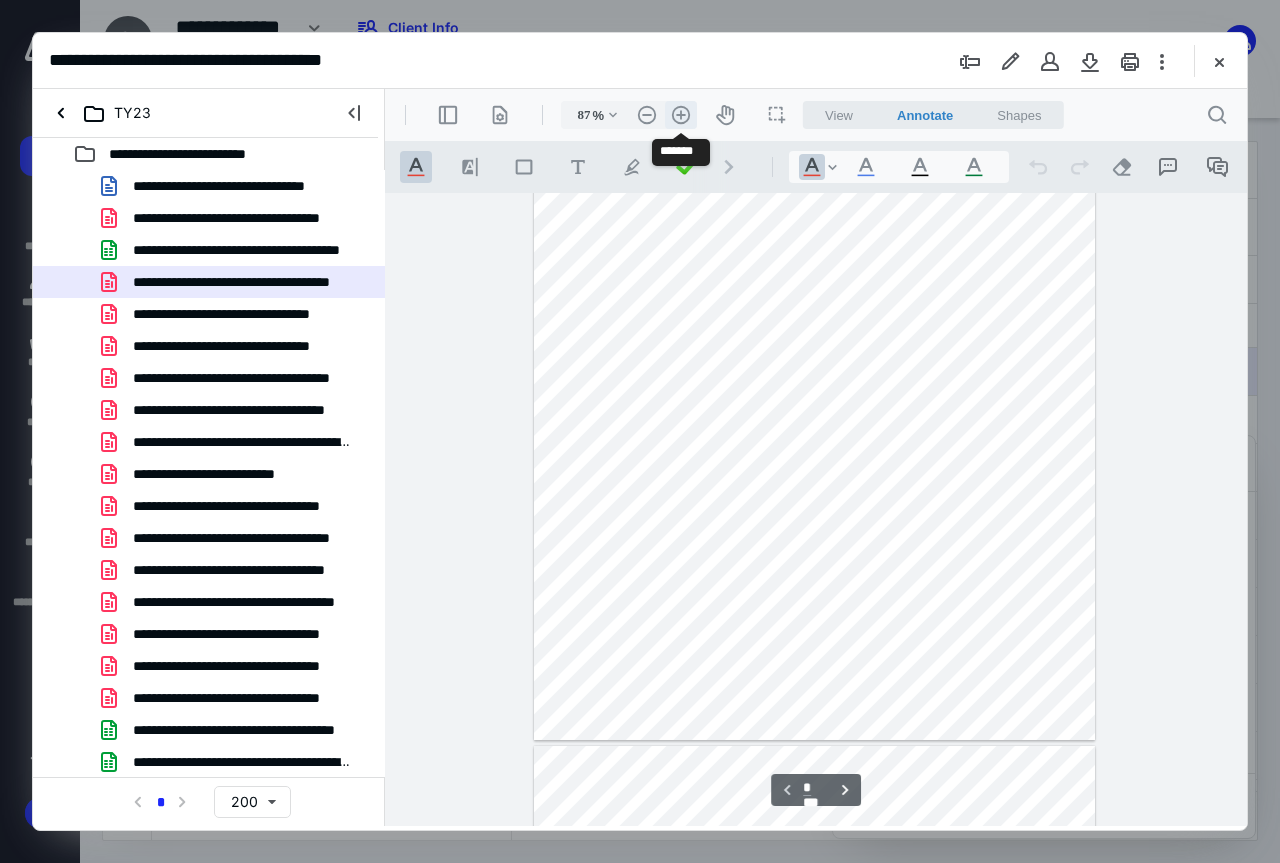 click on ".cls-1{fill:#abb0c4;} icon - header - zoom - in - line" at bounding box center [681, 115] 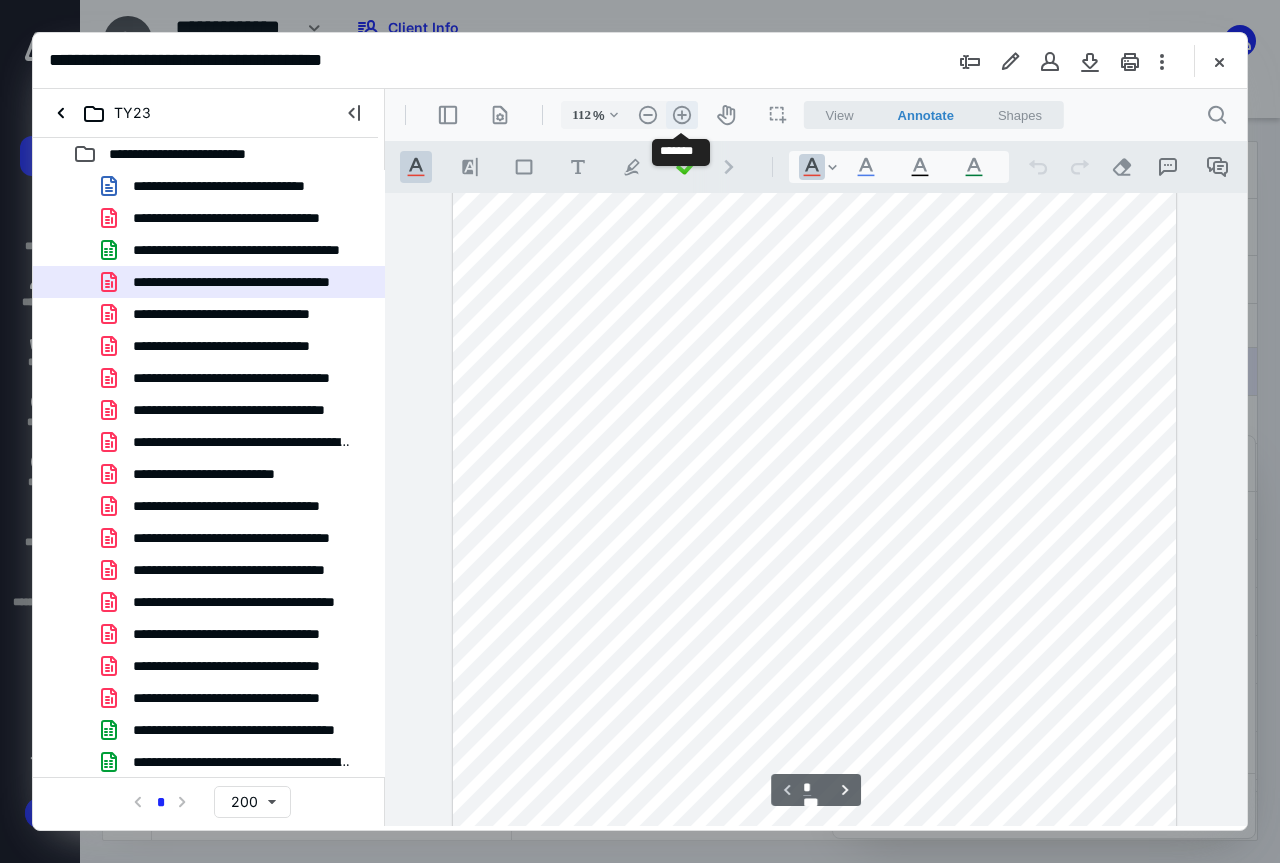 scroll, scrollTop: 259, scrollLeft: 0, axis: vertical 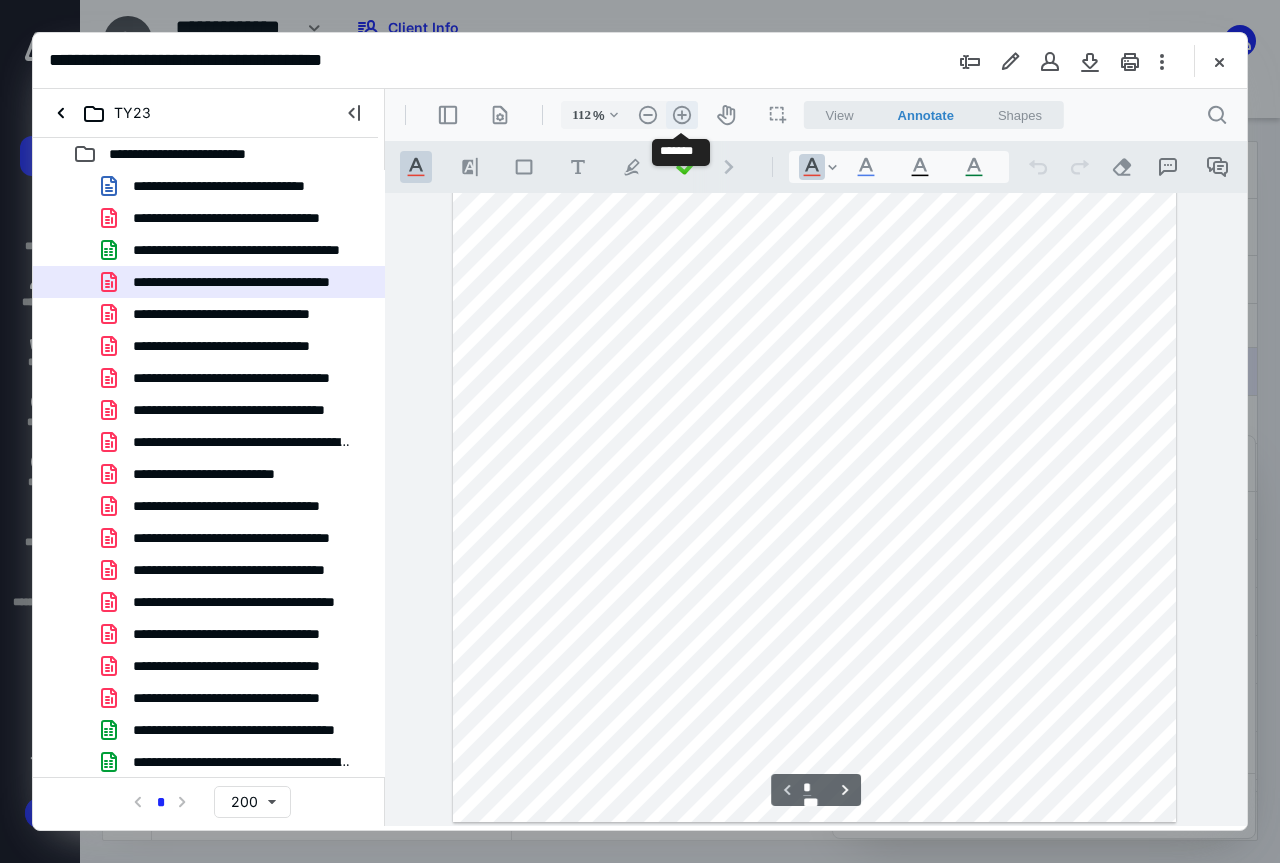 click on ".cls-1{fill:#abb0c4;} icon - header - zoom - in - line" at bounding box center [682, 115] 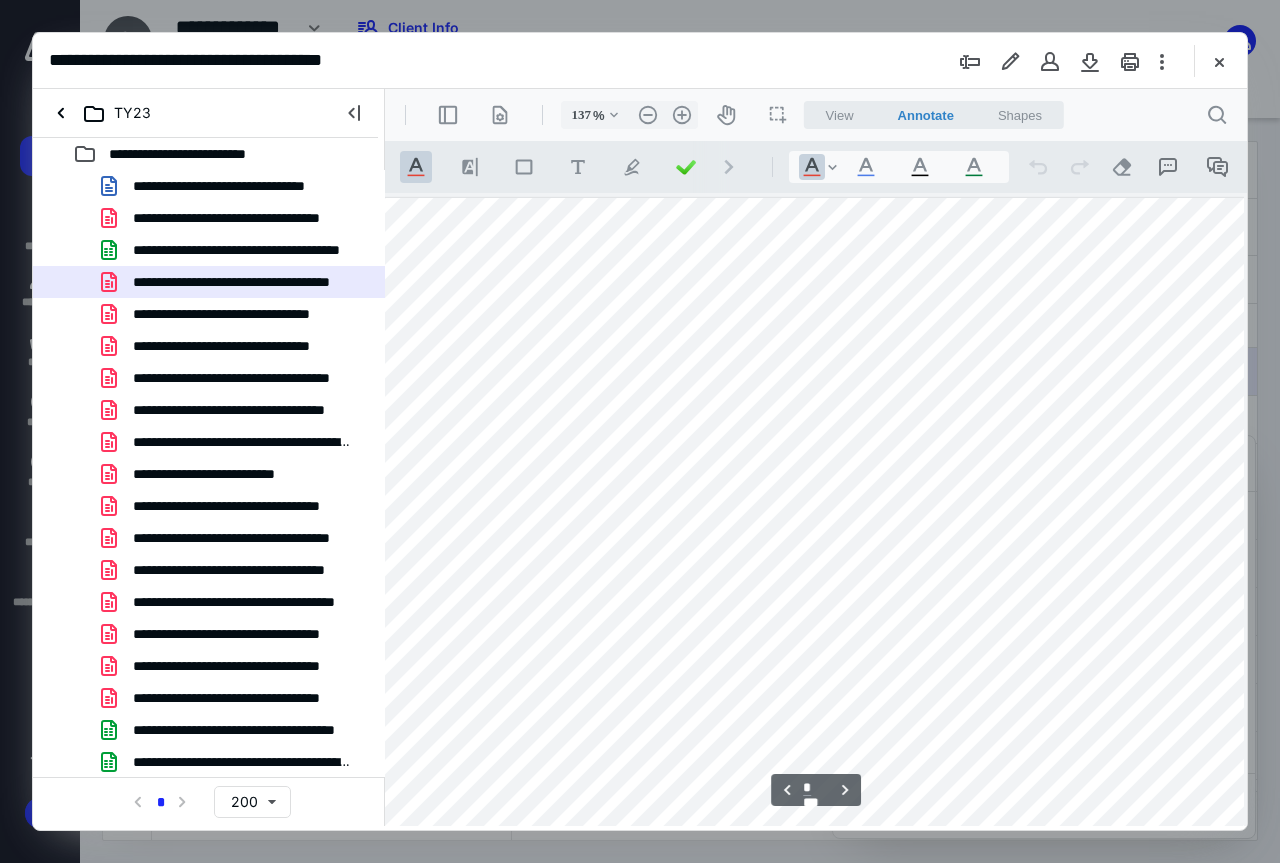 scroll, scrollTop: 2876, scrollLeft: 23, axis: both 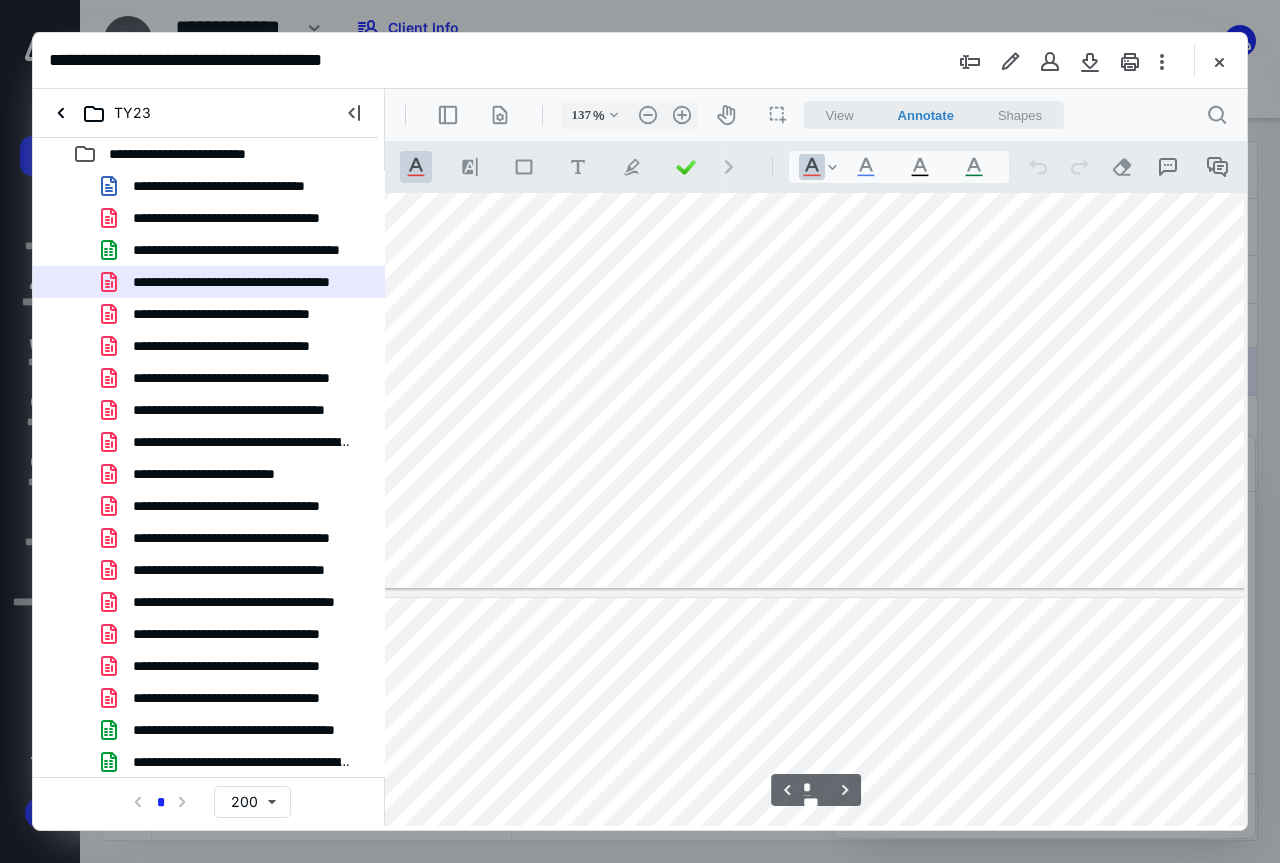 type on "*" 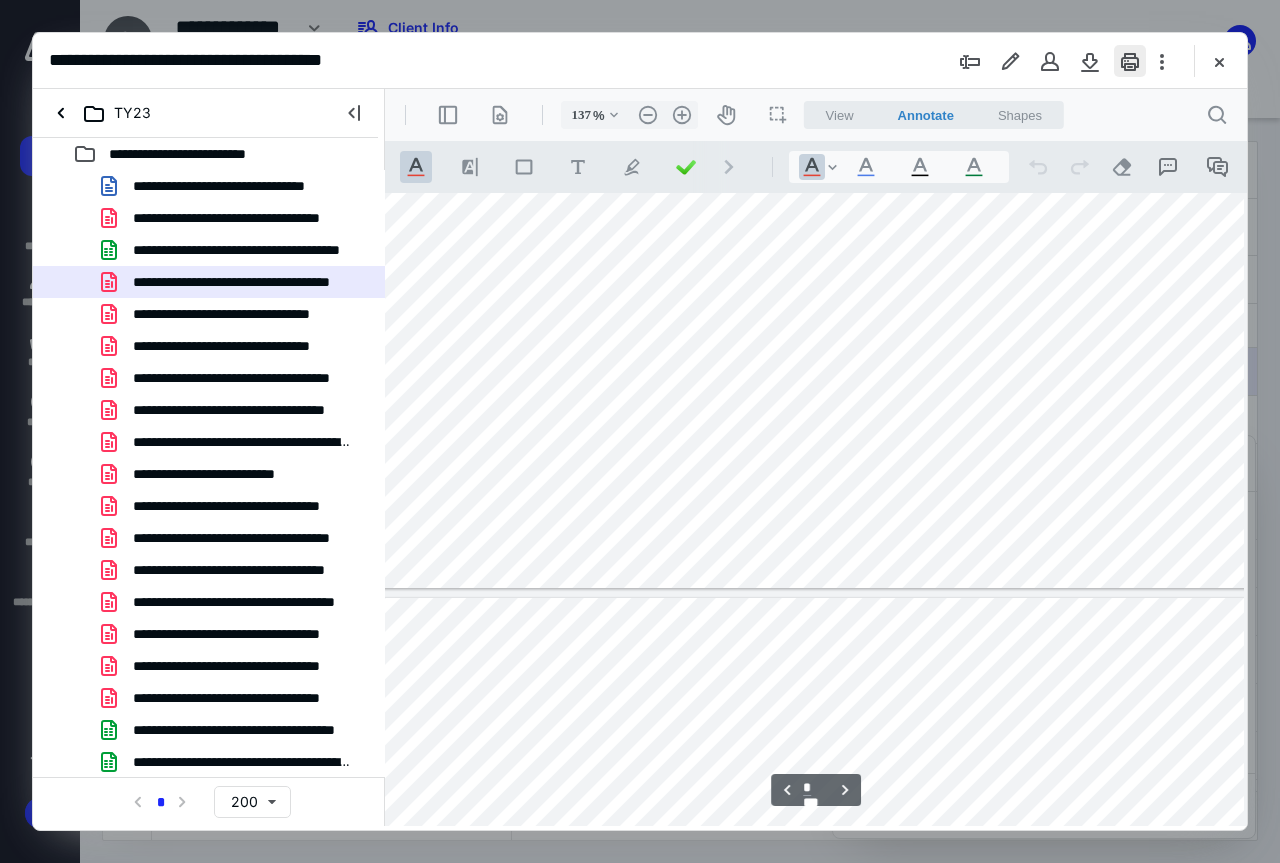 click at bounding box center [1130, 61] 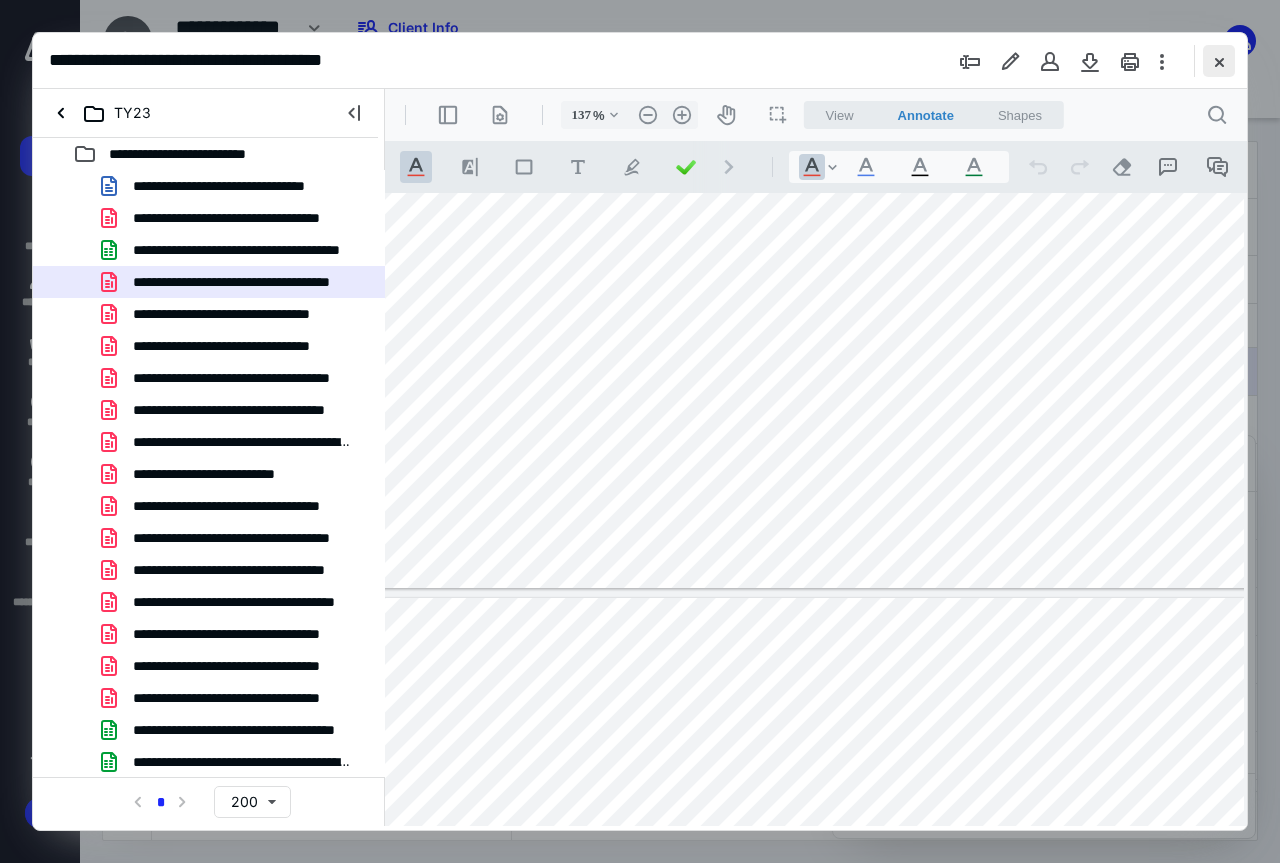 drag, startPoint x: 1221, startPoint y: 59, endPoint x: 1008, endPoint y: 8, distance: 219.02055 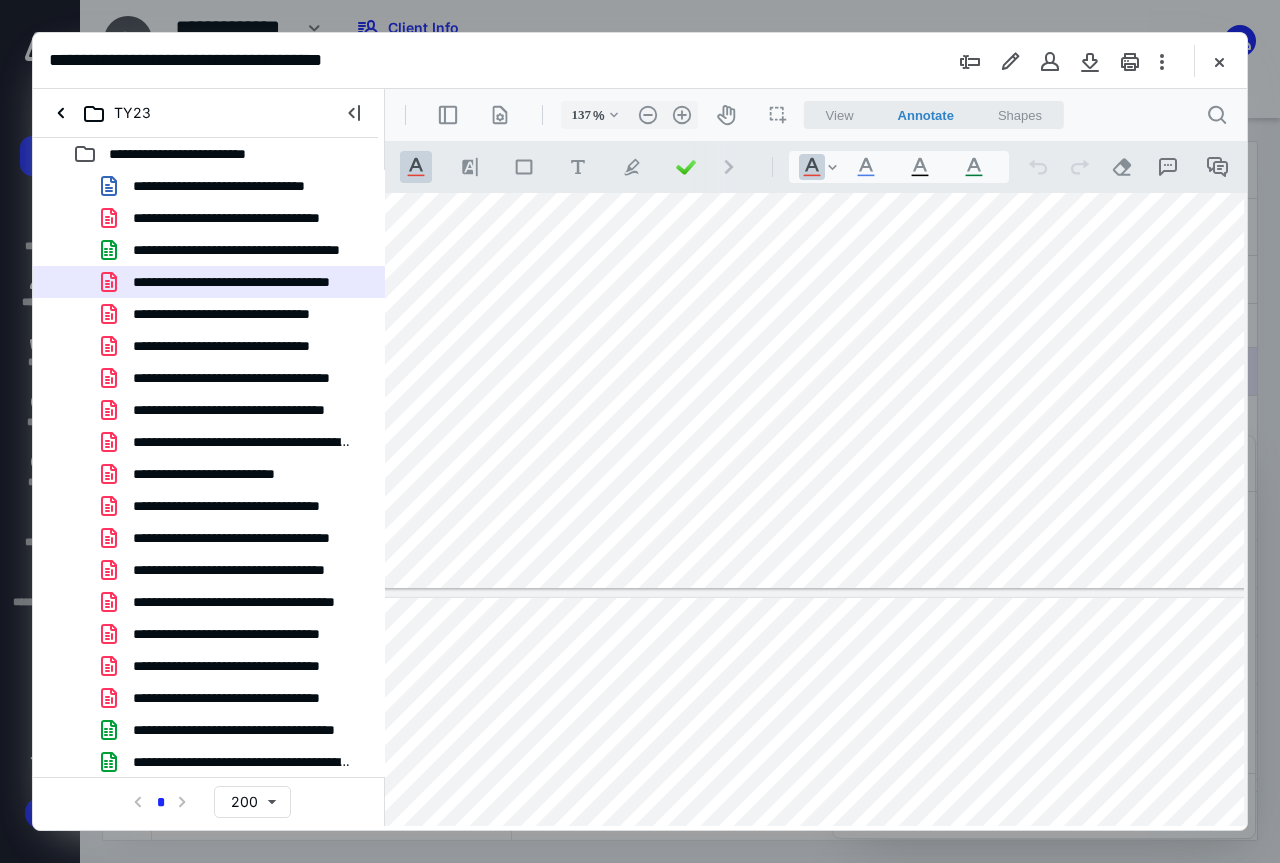 click at bounding box center [1219, 61] 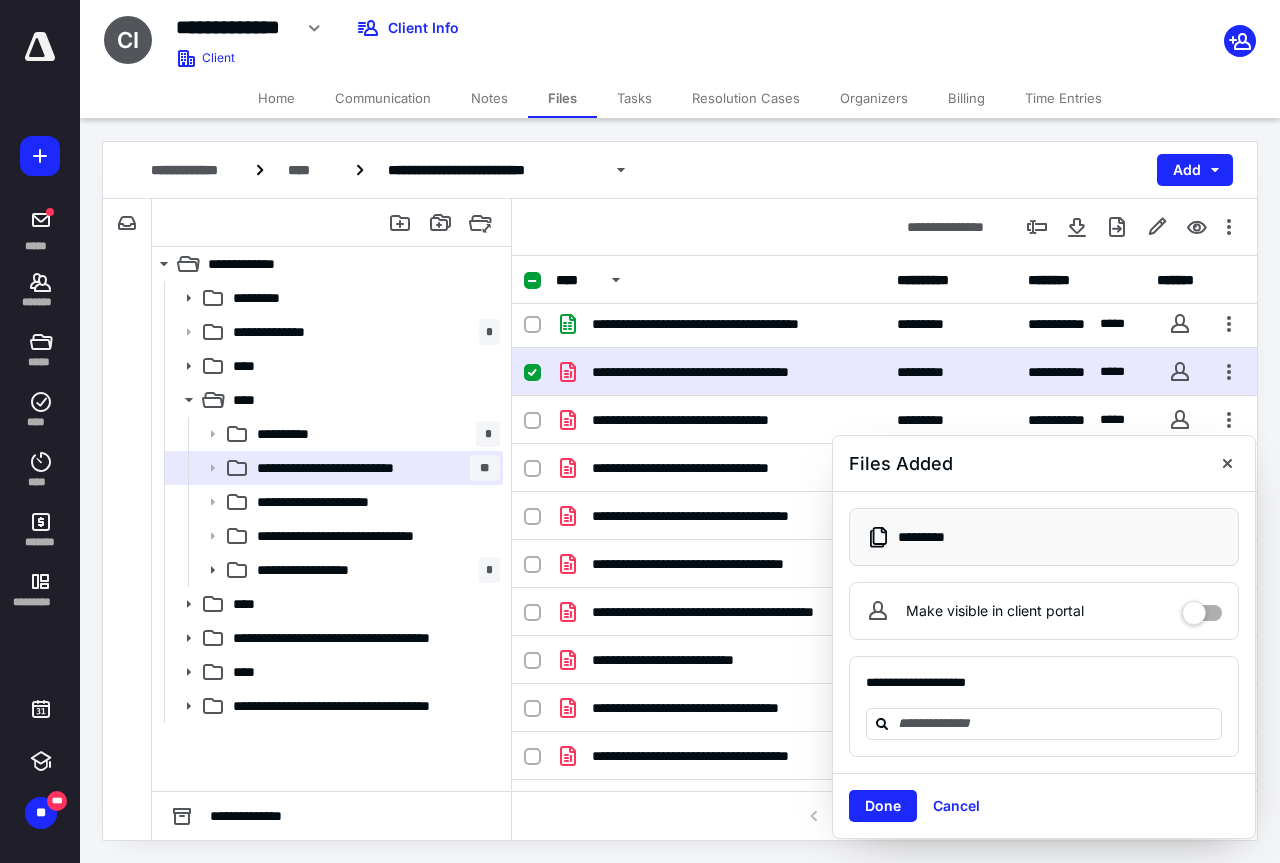 click on "Done" at bounding box center (883, 806) 